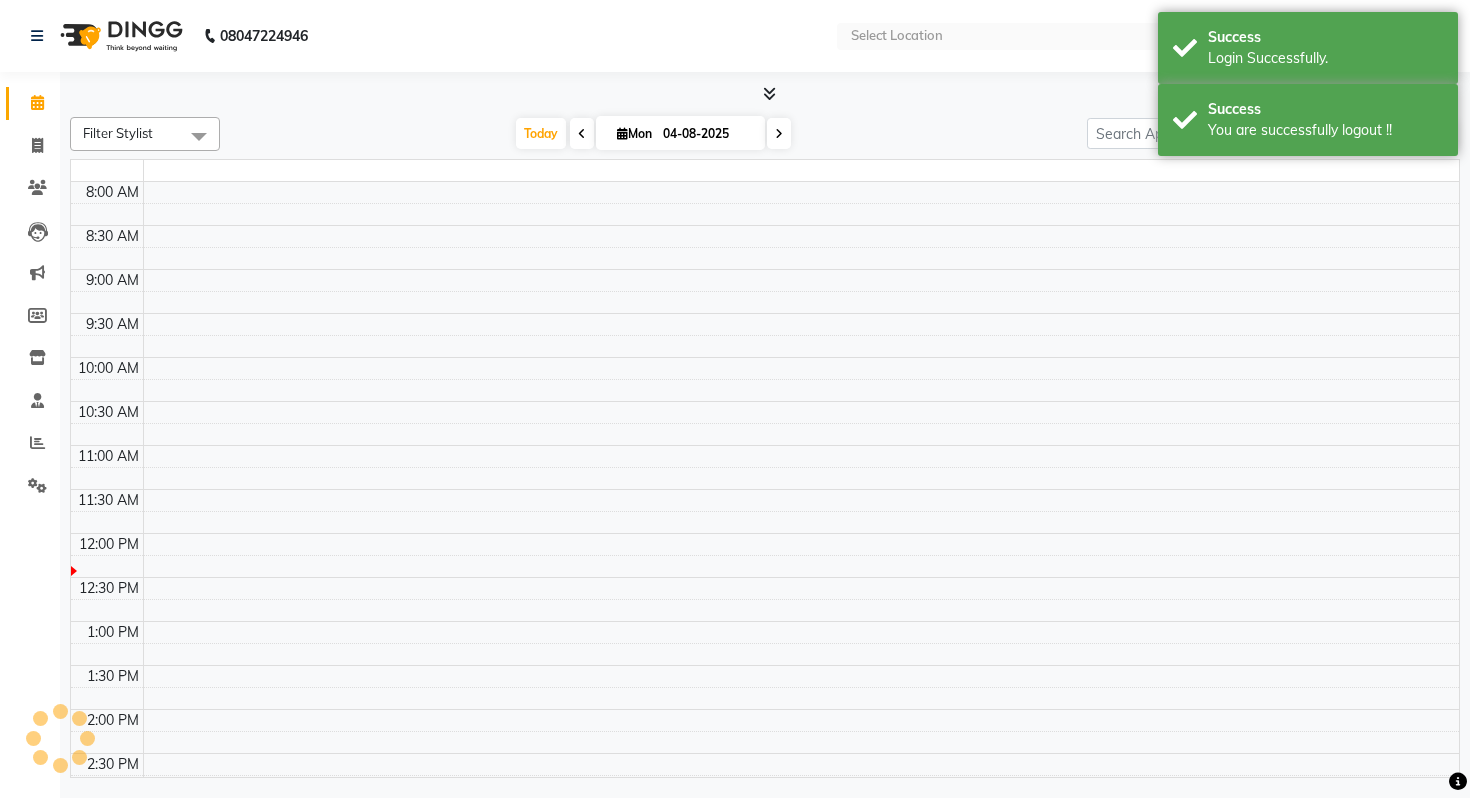 scroll, scrollTop: 0, scrollLeft: 0, axis: both 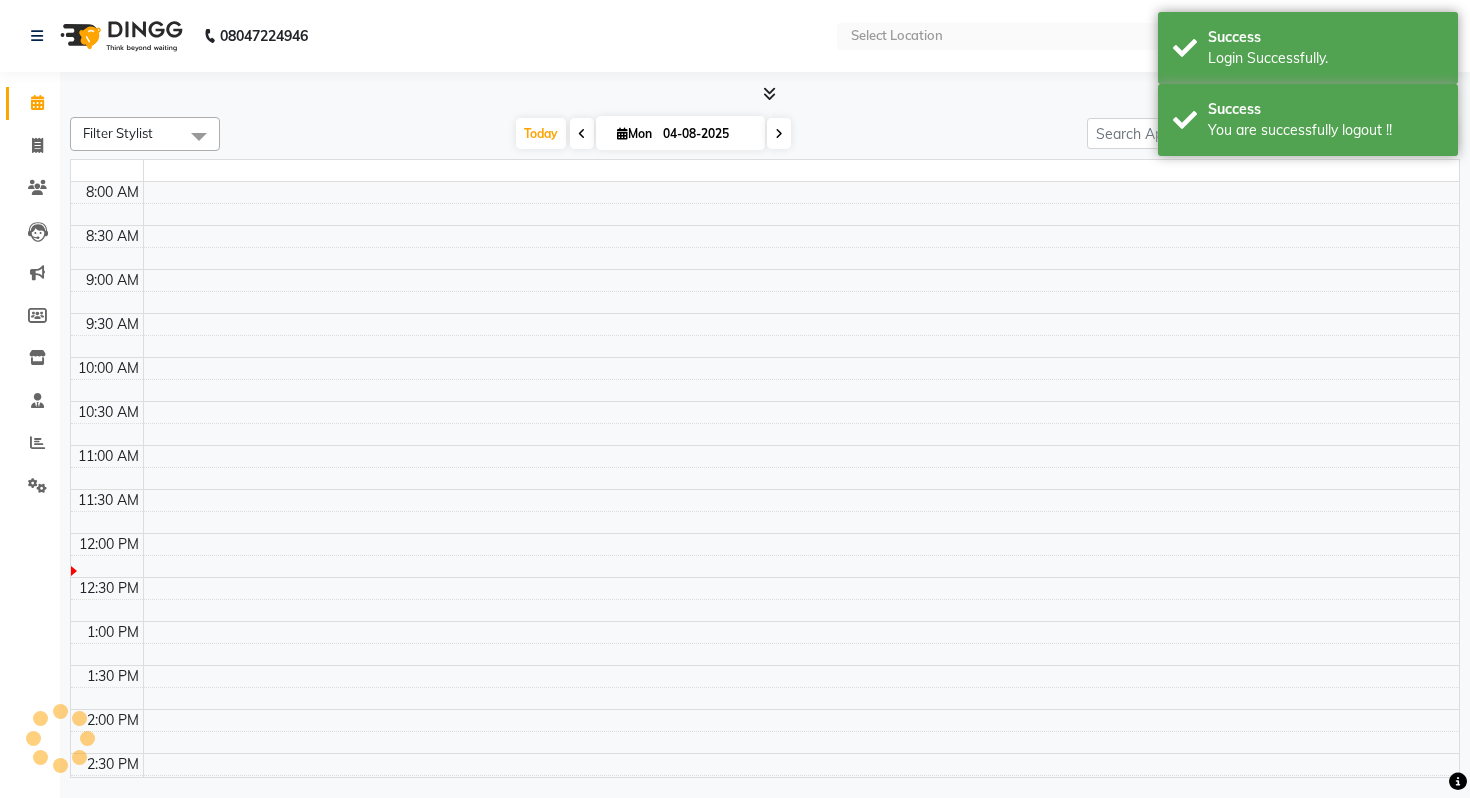 select on "en" 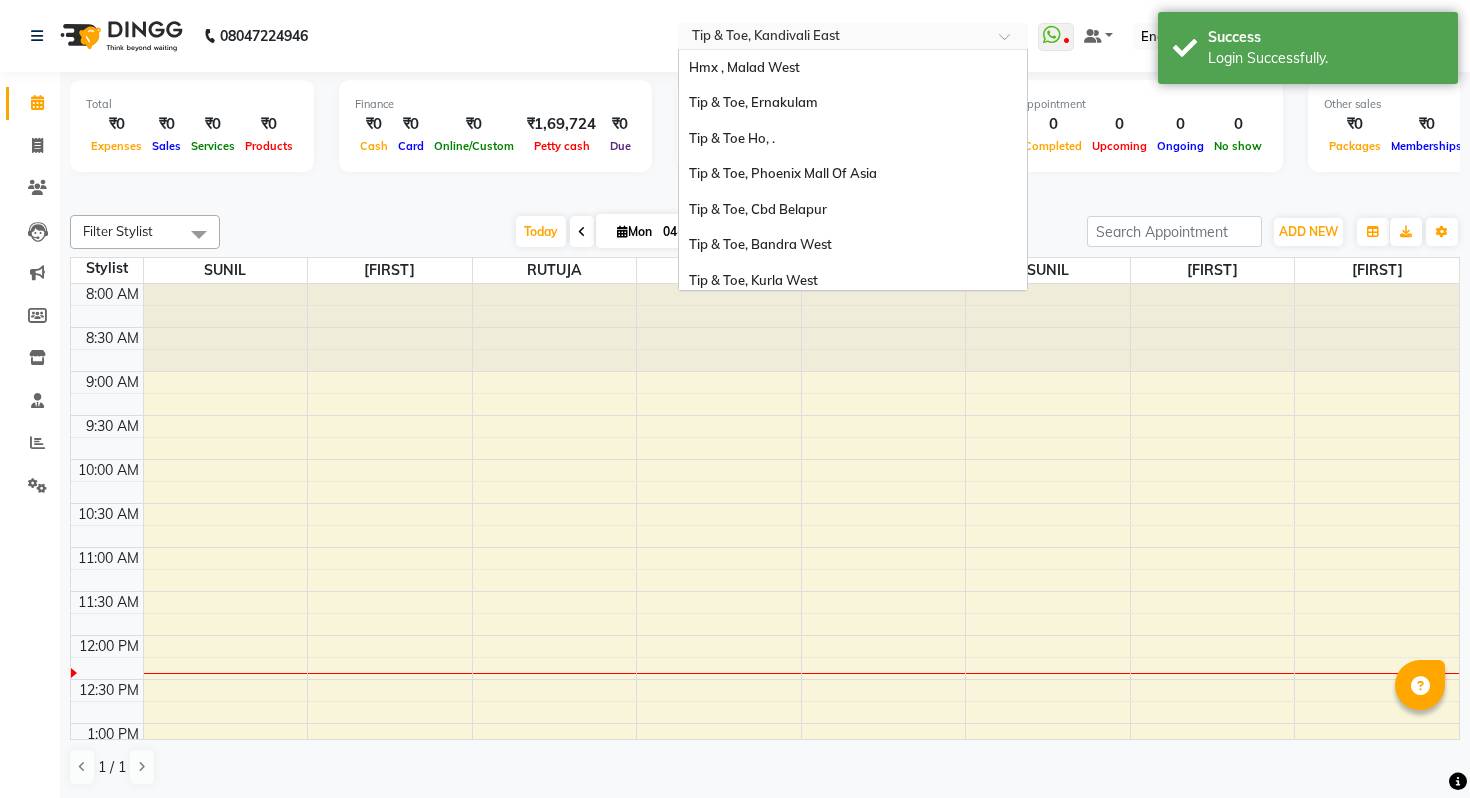 click at bounding box center (833, 38) 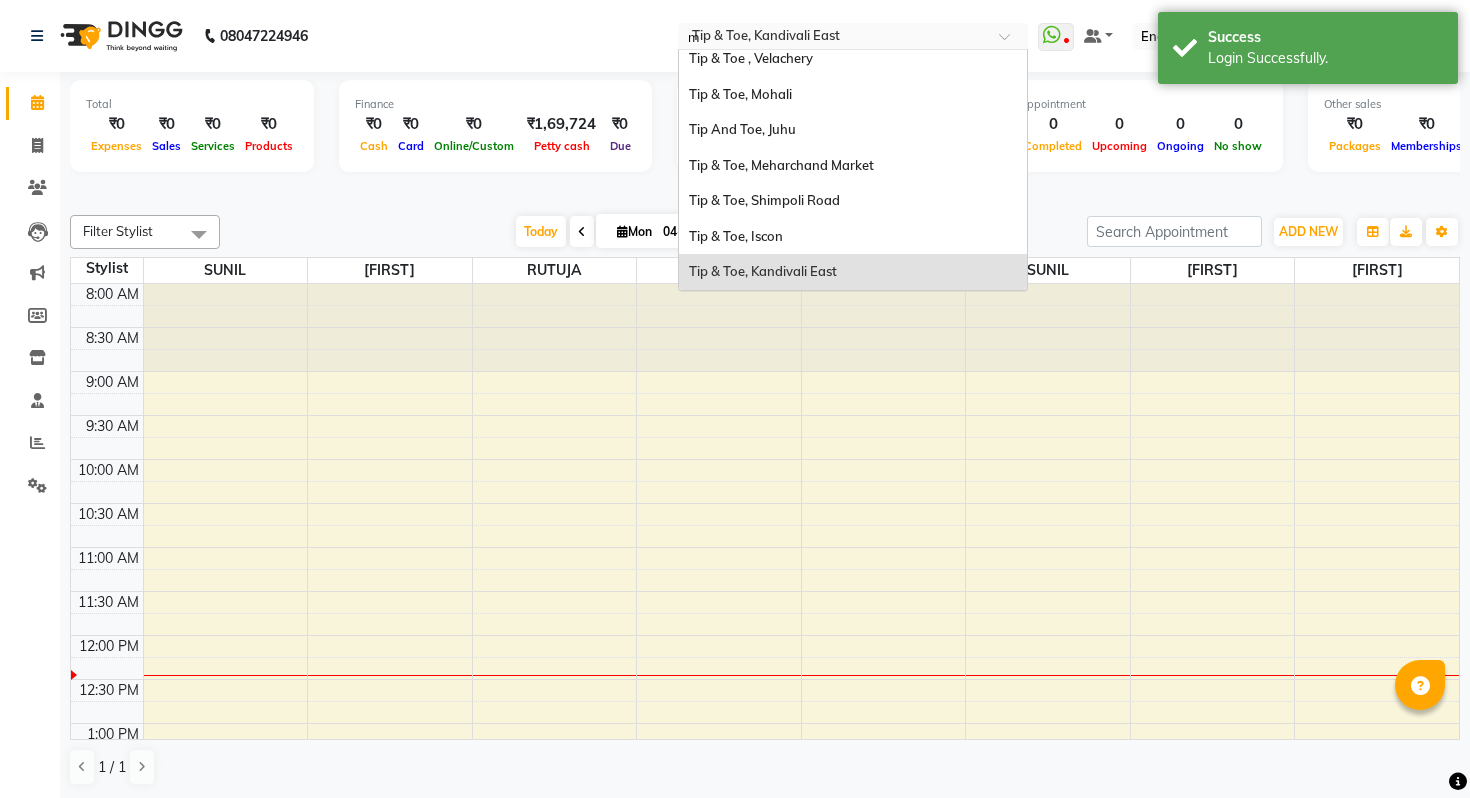 scroll, scrollTop: 0, scrollLeft: 0, axis: both 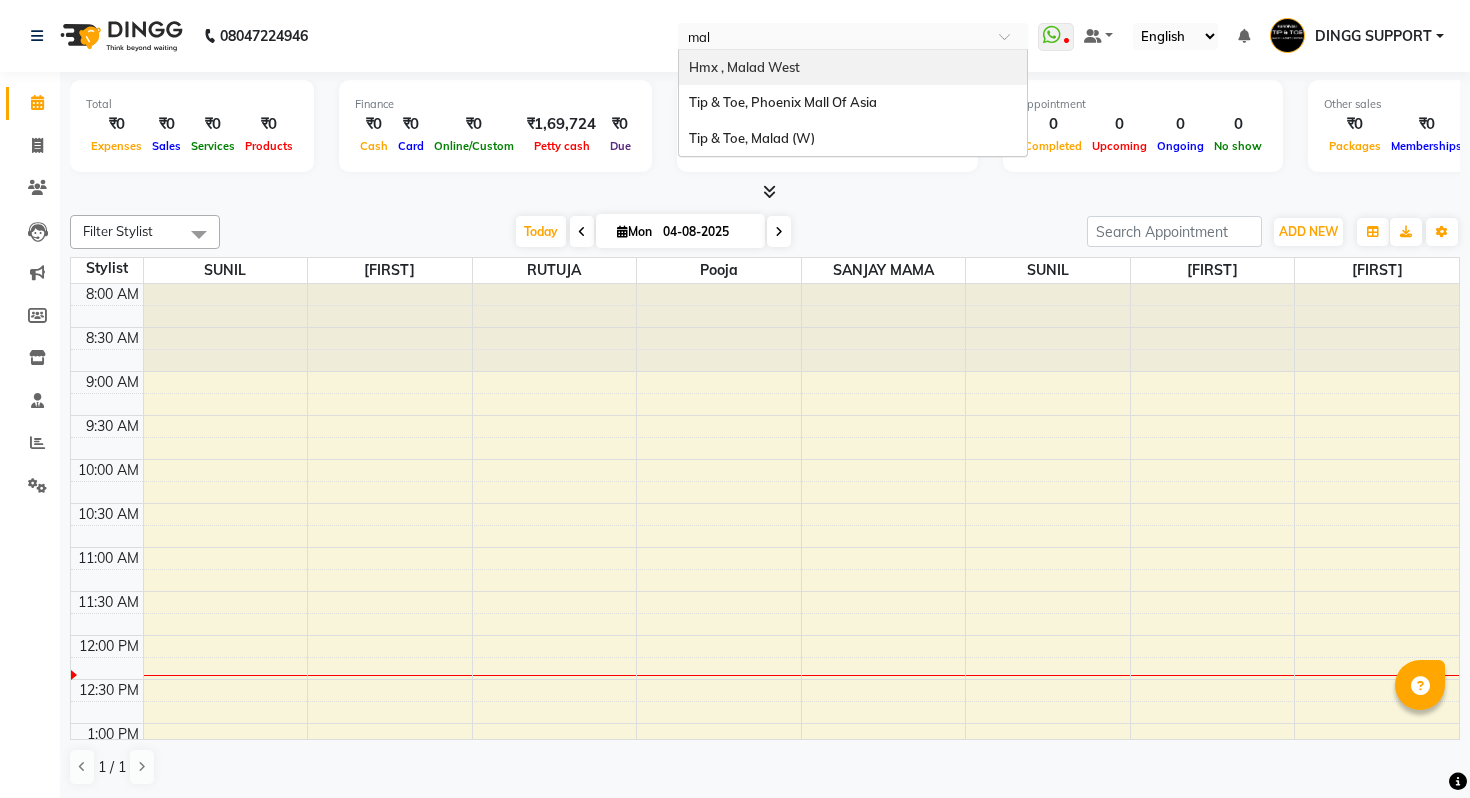 type on "mala" 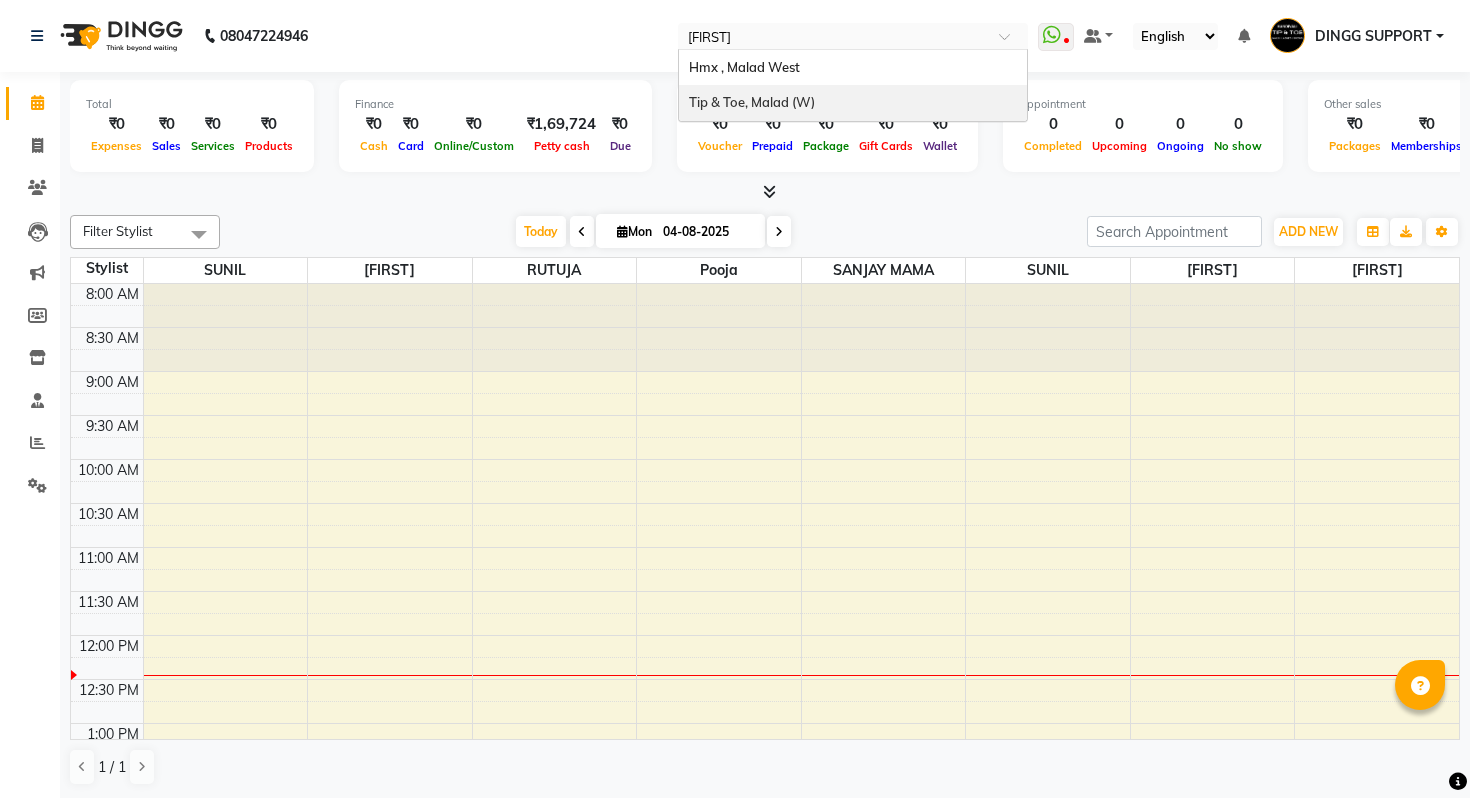 click on "Tip & Toe, Malad (W)" at bounding box center (853, 103) 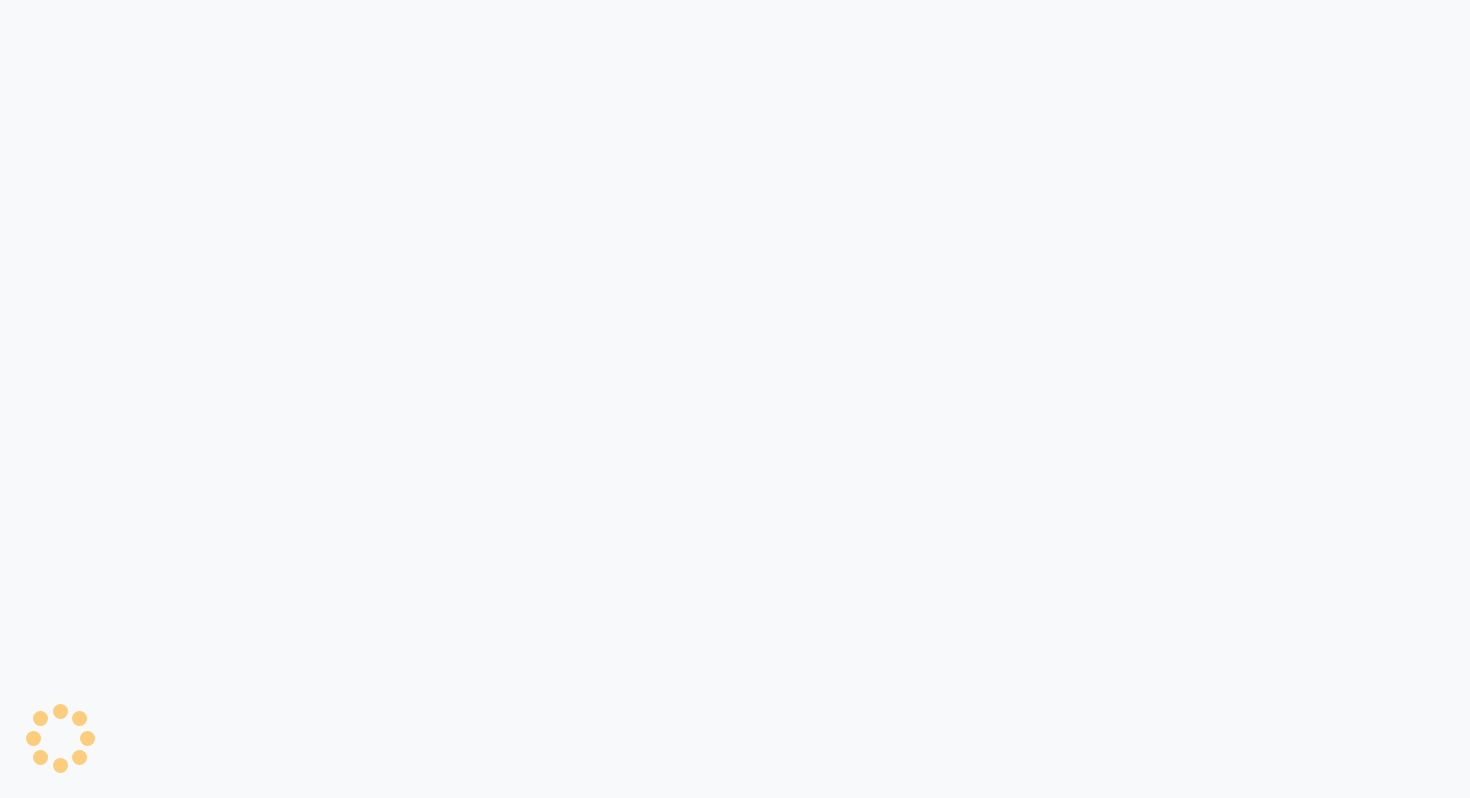 scroll, scrollTop: 0, scrollLeft: 0, axis: both 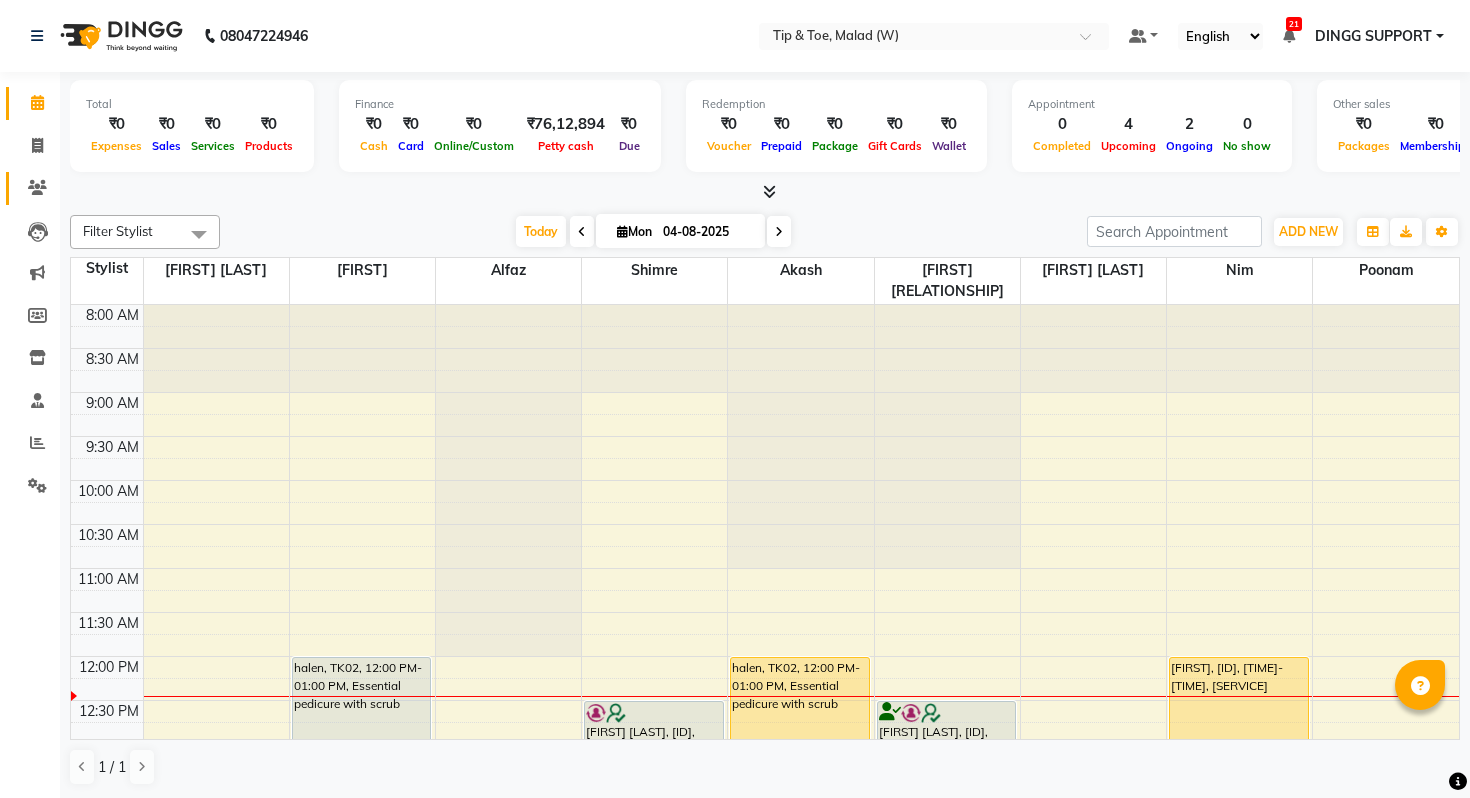 click on "Clients" 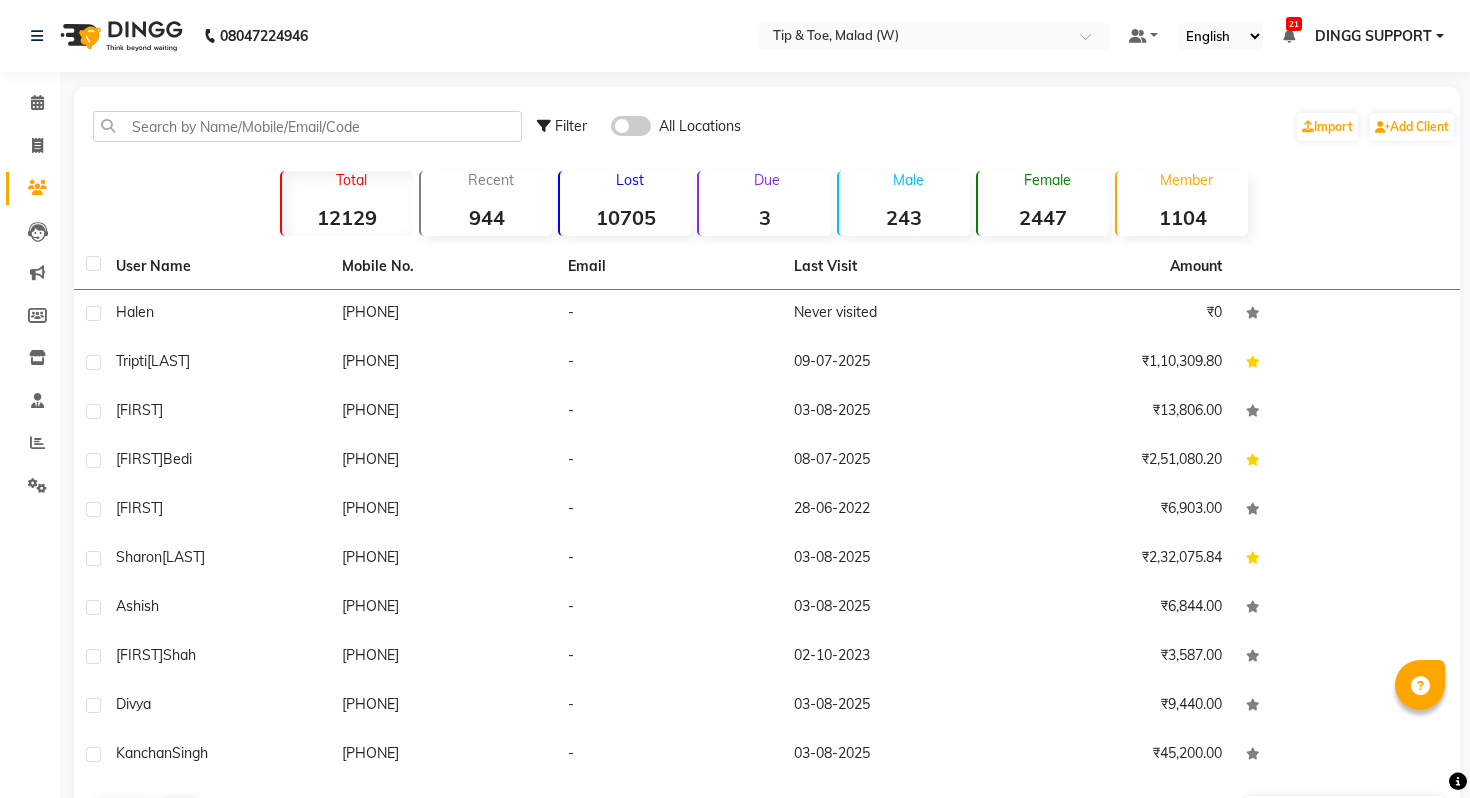 click on "Filter All Locations  Import   Add Client" 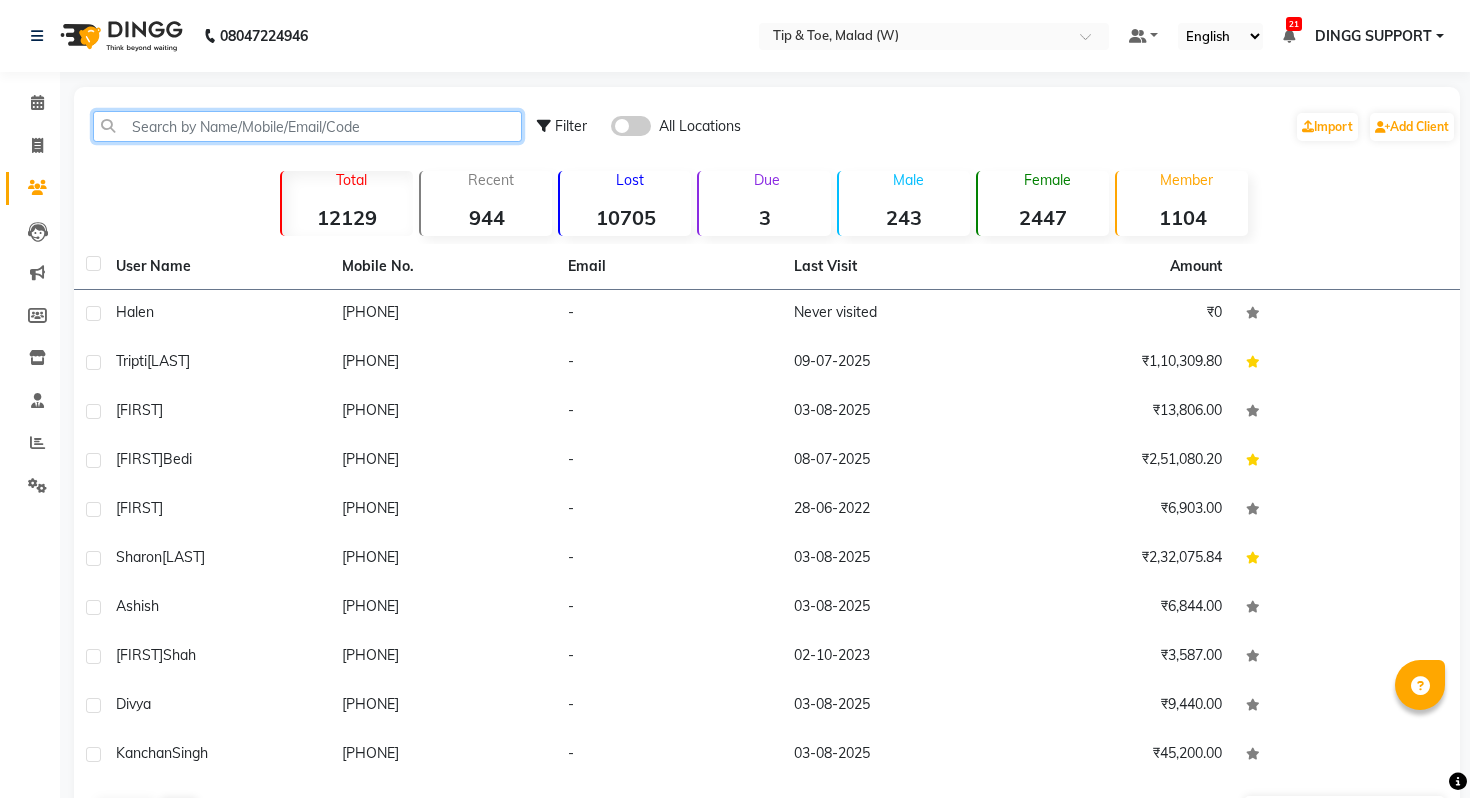 click 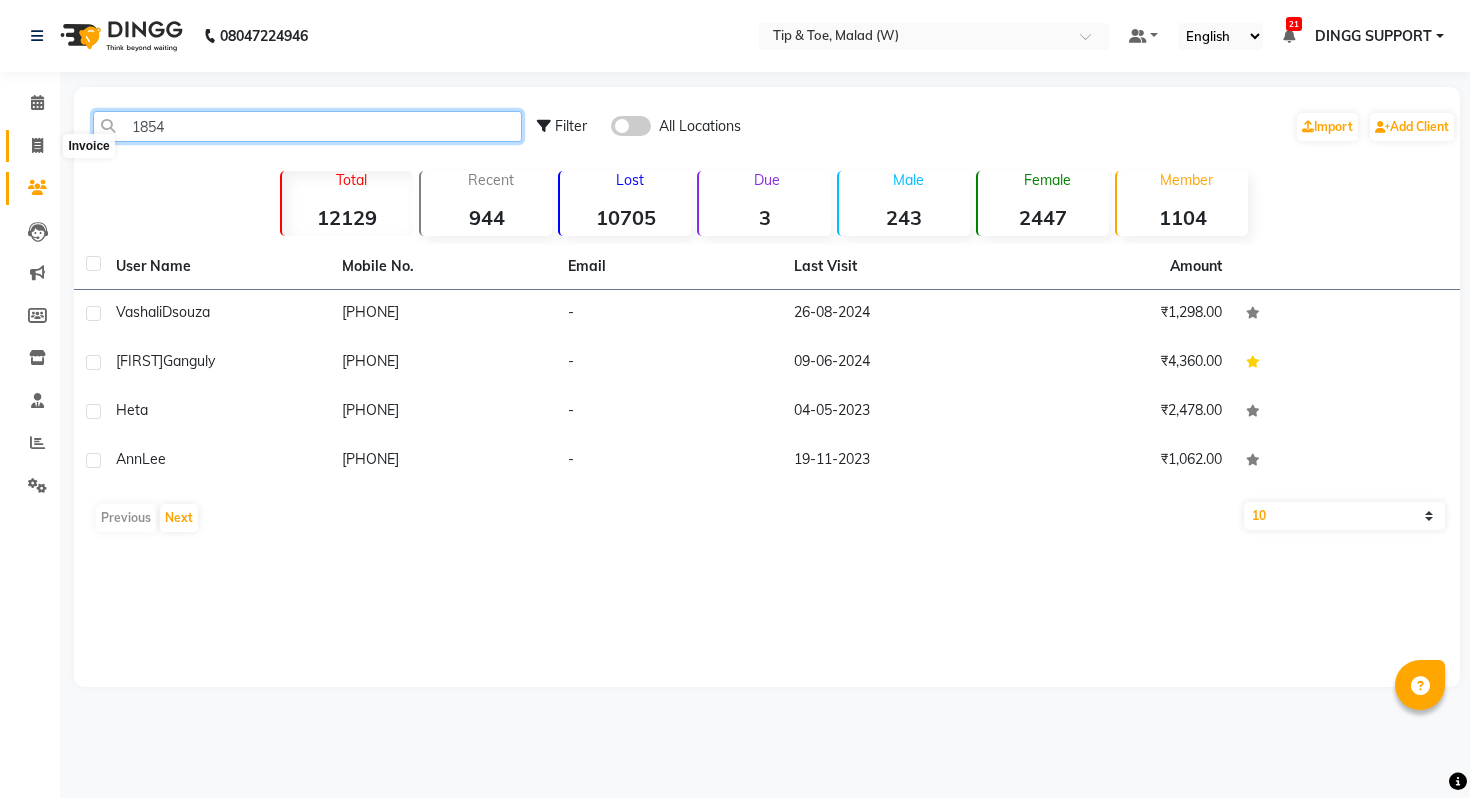type on "1854" 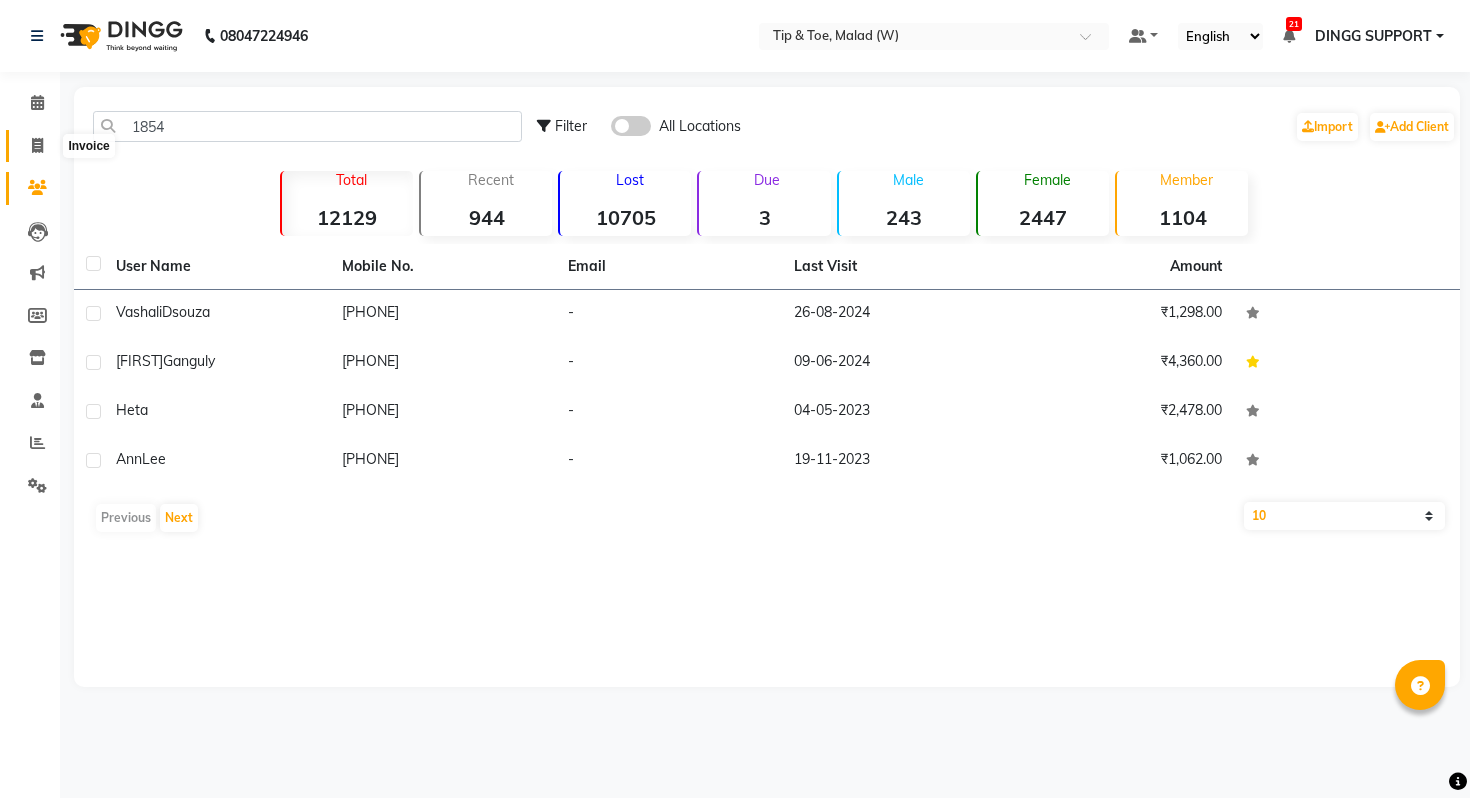 click 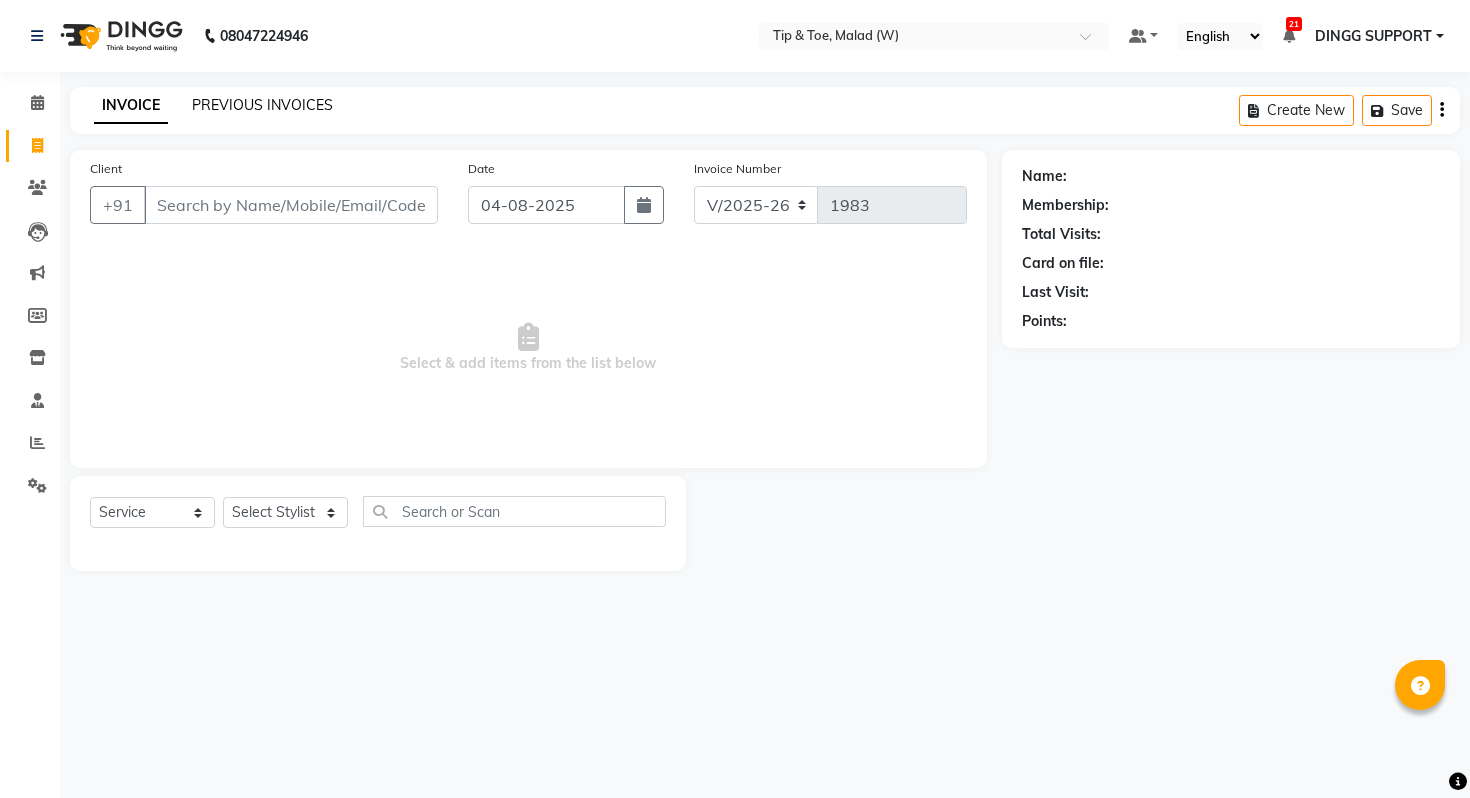 click on "PREVIOUS INVOICES" 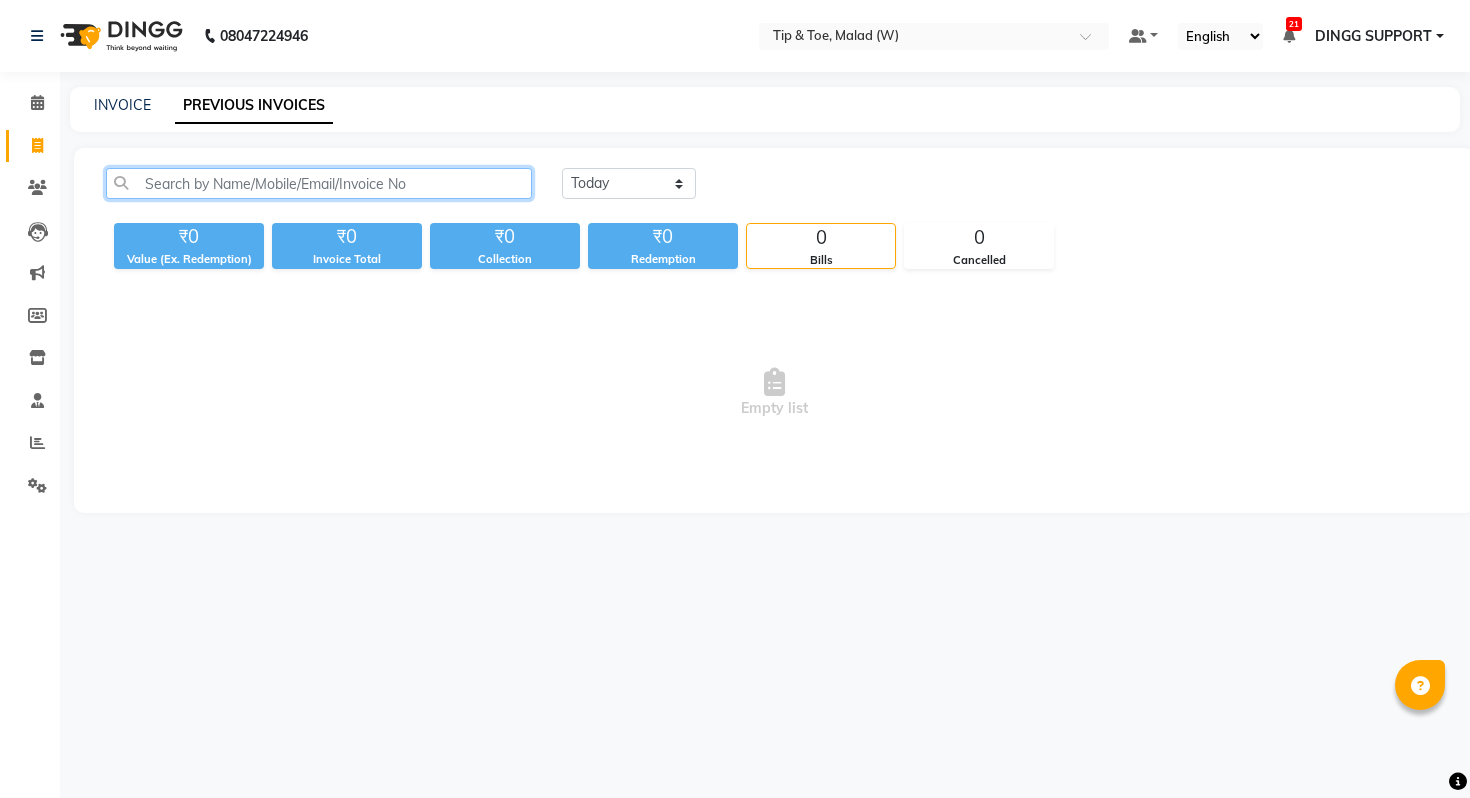 click 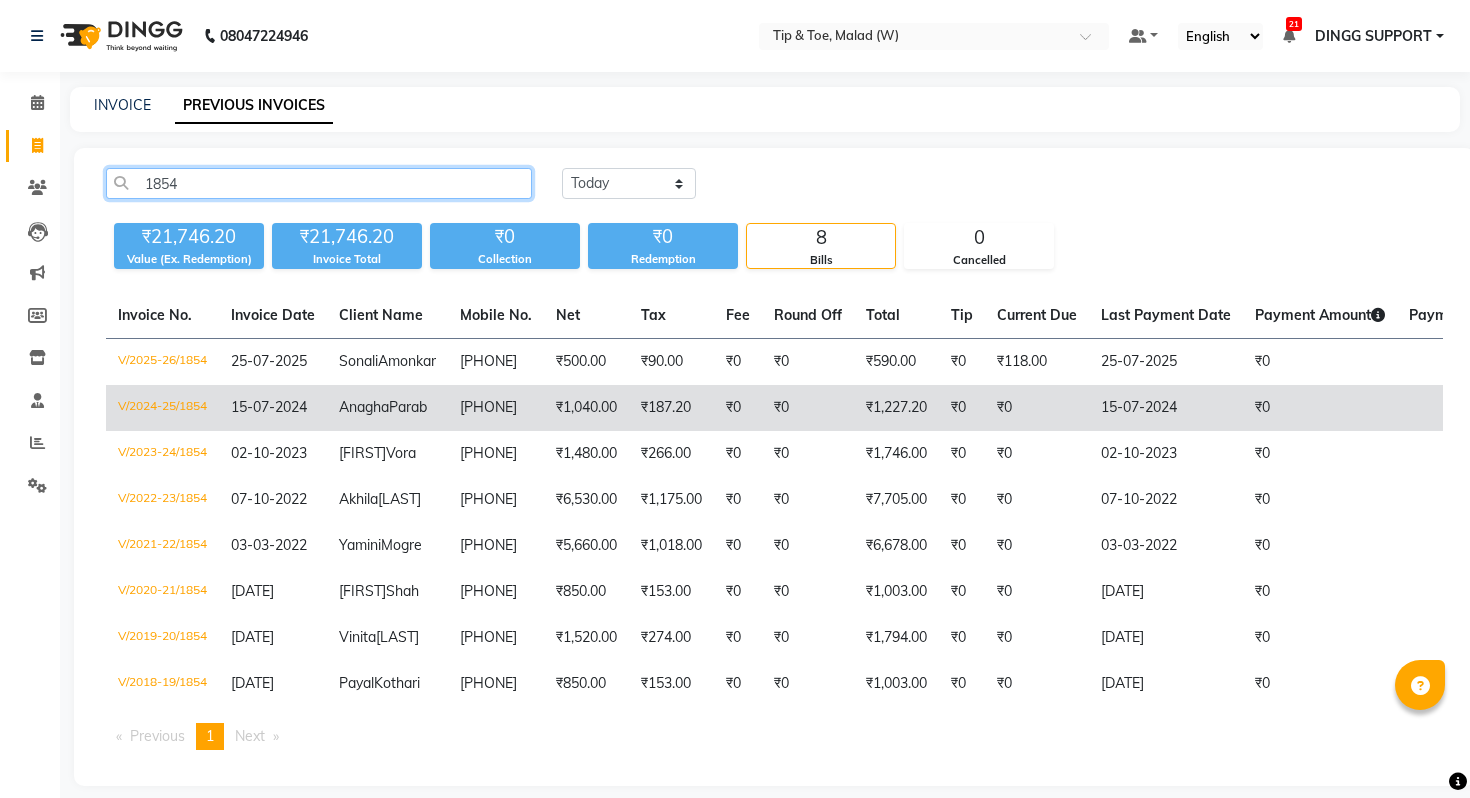 type on "1854" 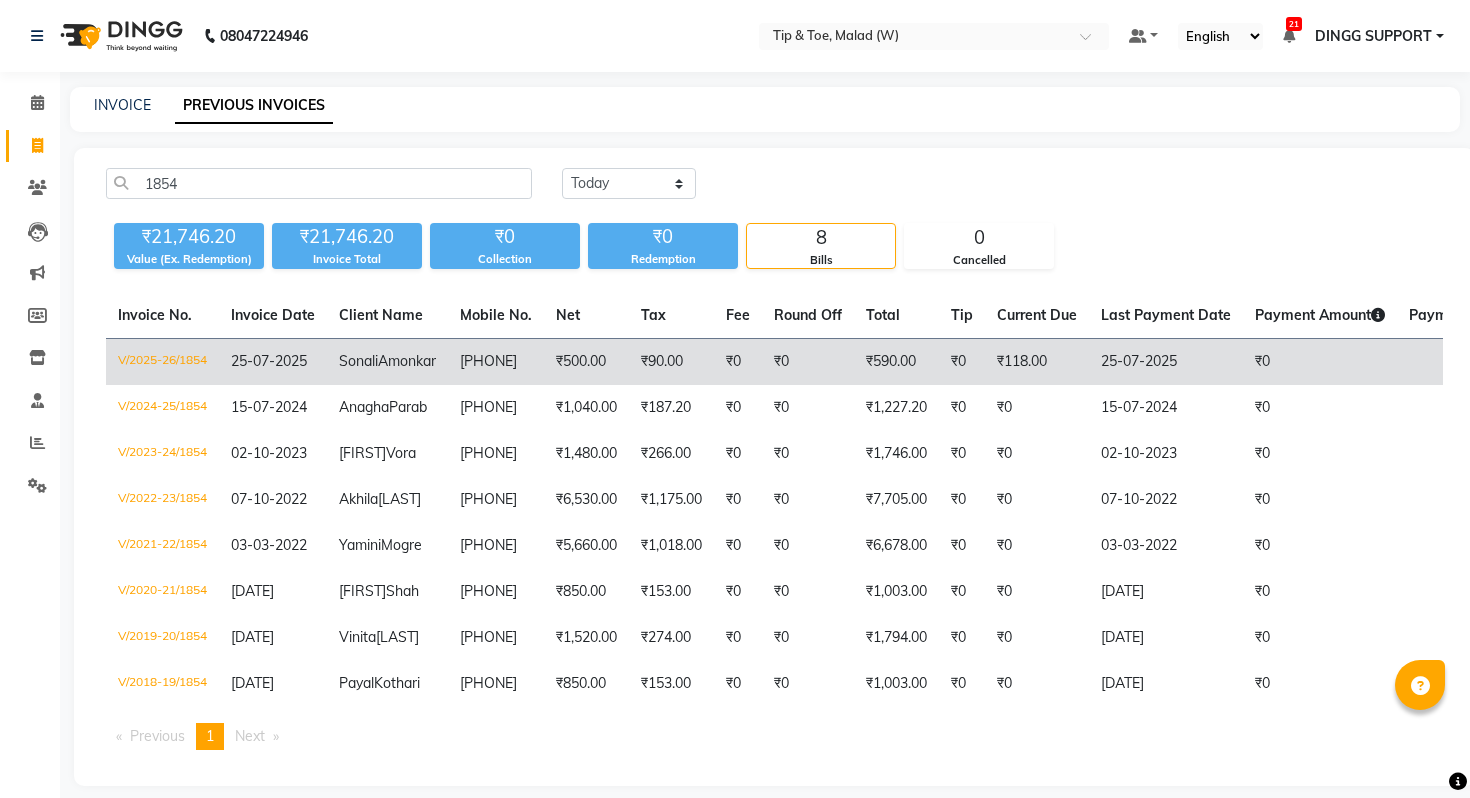 click on "V/2025-26/1854" 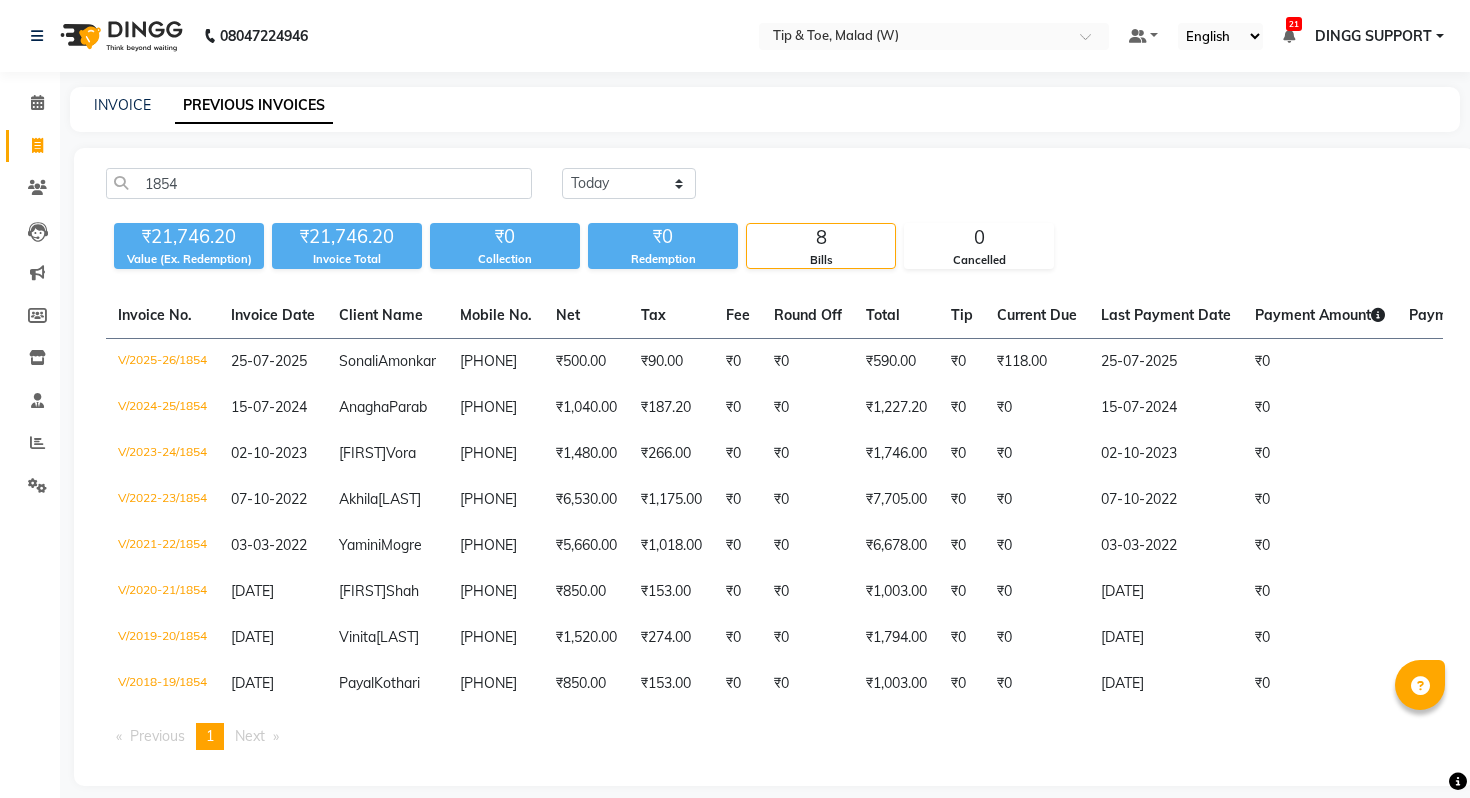 click on "DINGG SUPPORT" at bounding box center (1373, 36) 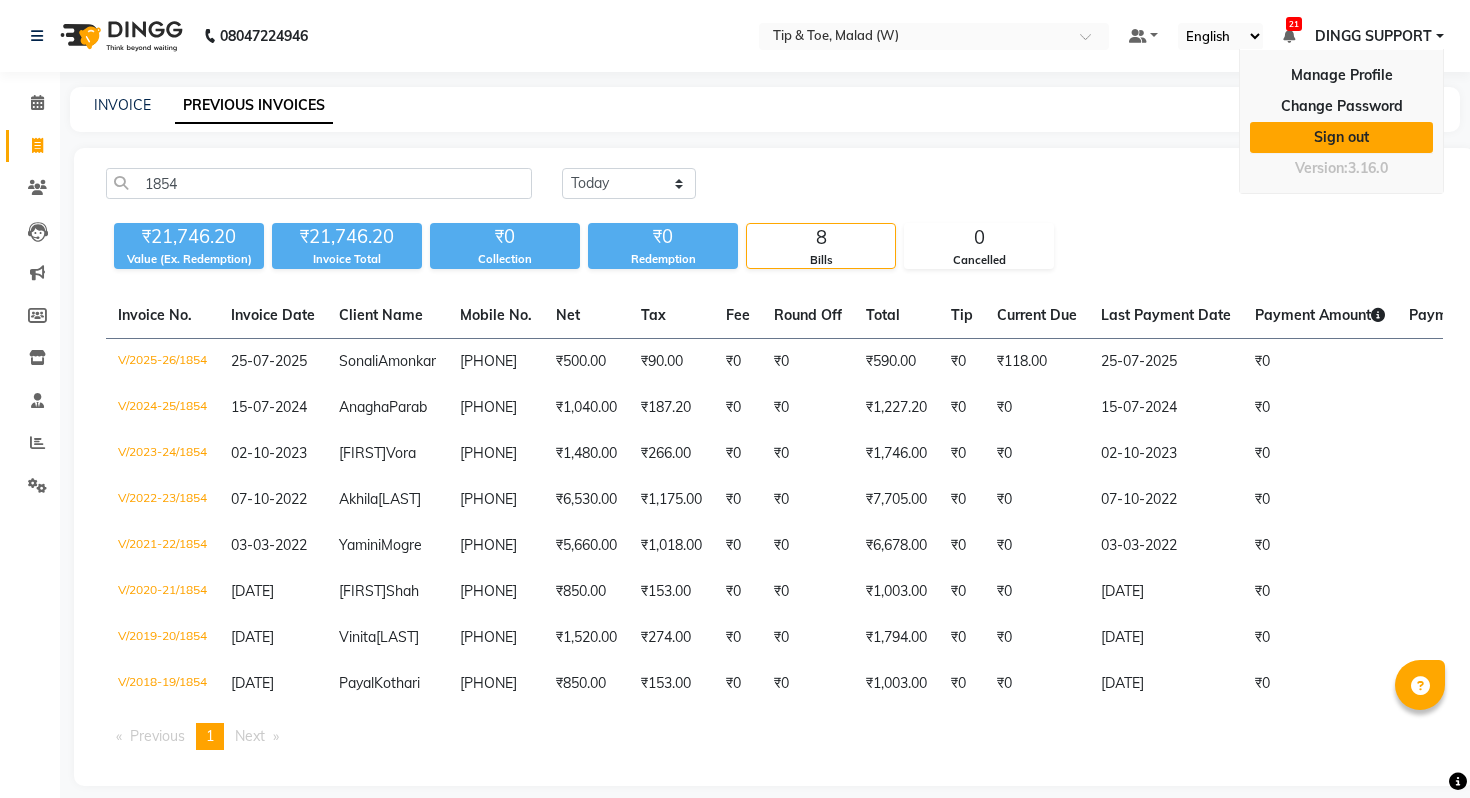 click on "Sign out" at bounding box center [1341, 137] 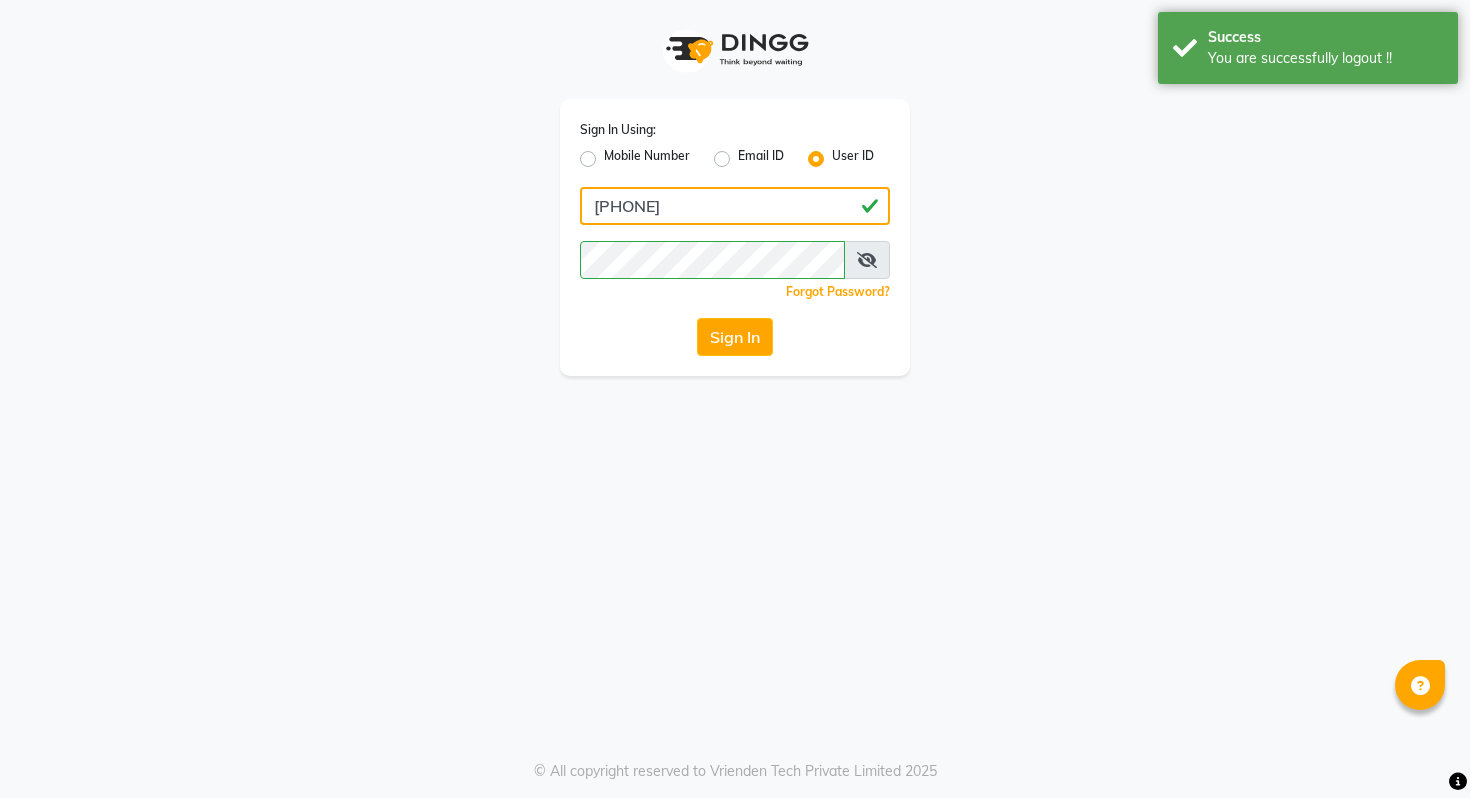 click on "[PHONE]" 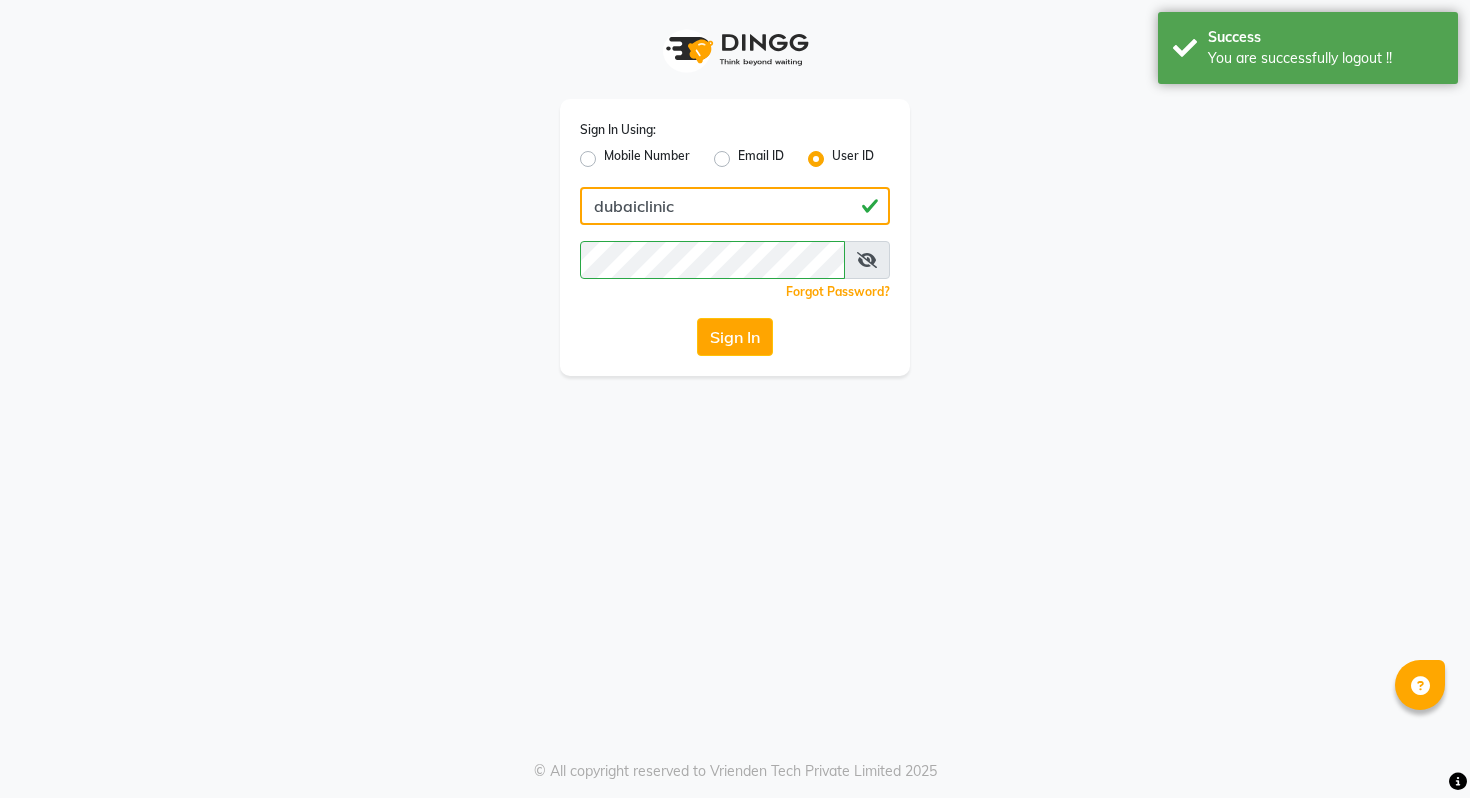 type on "dubaiclinic" 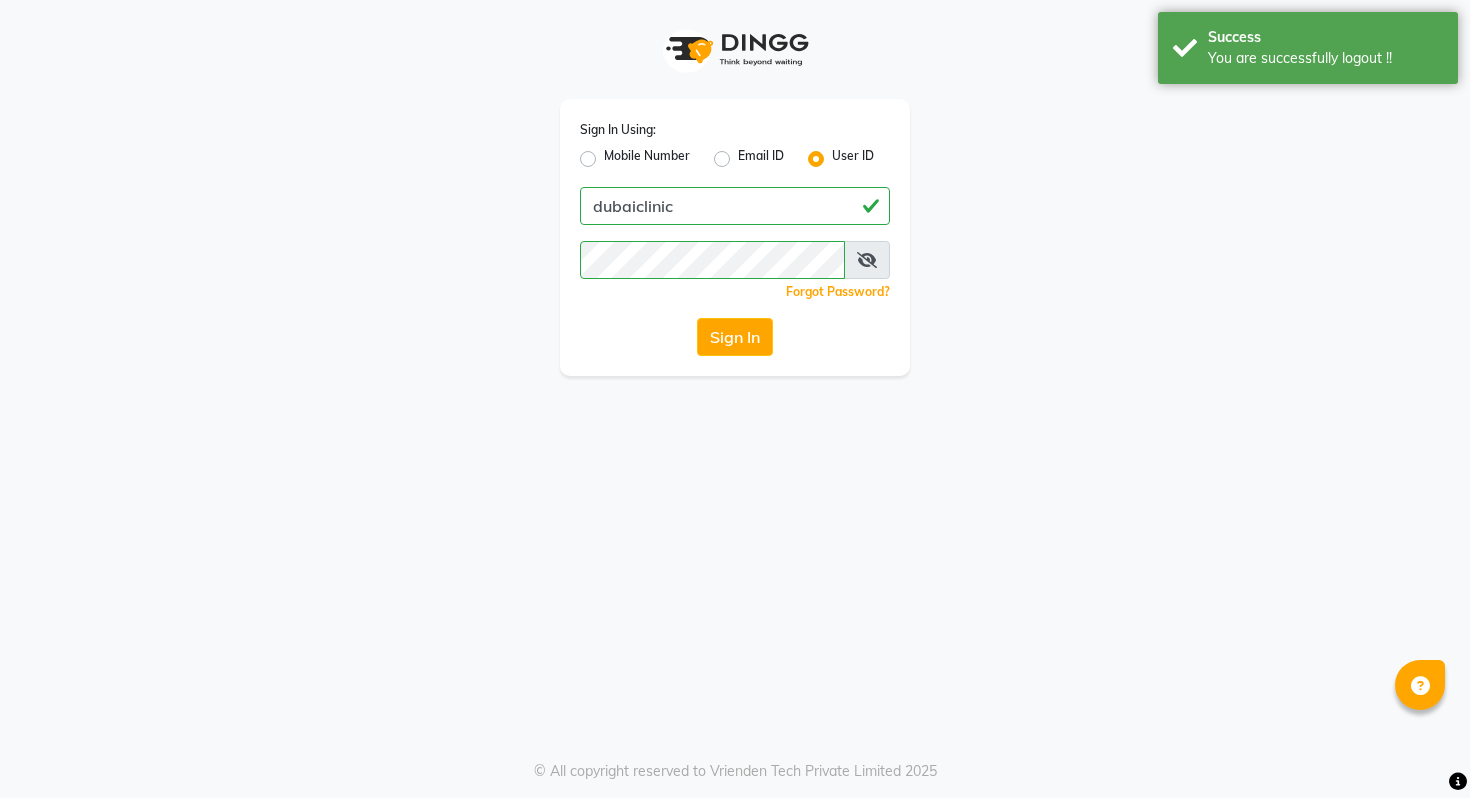 click on "Sign In Using: Mobile Number Email ID User ID [DOMAIN] Remember me Forgot Password? Sign In" 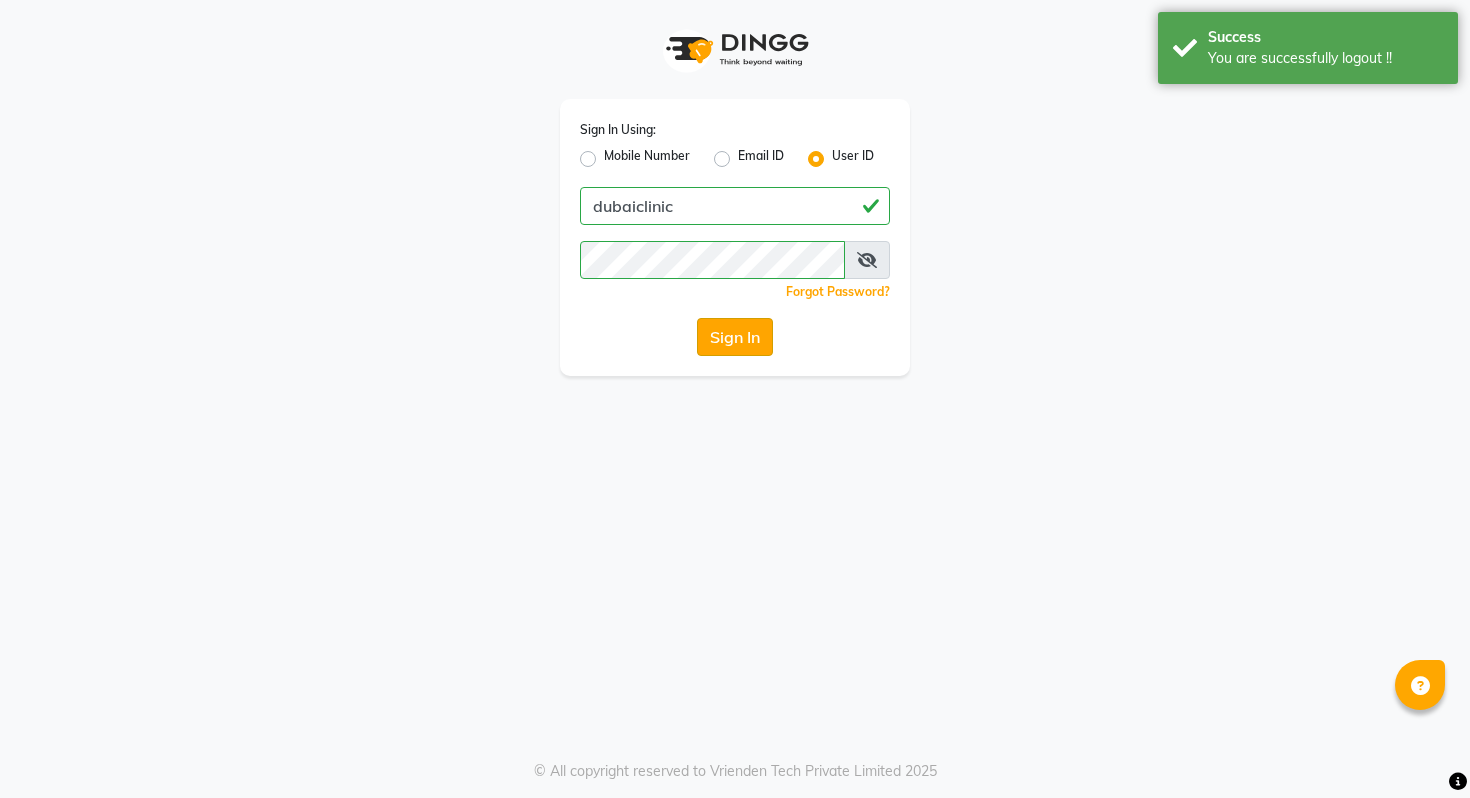 click on "Sign In" 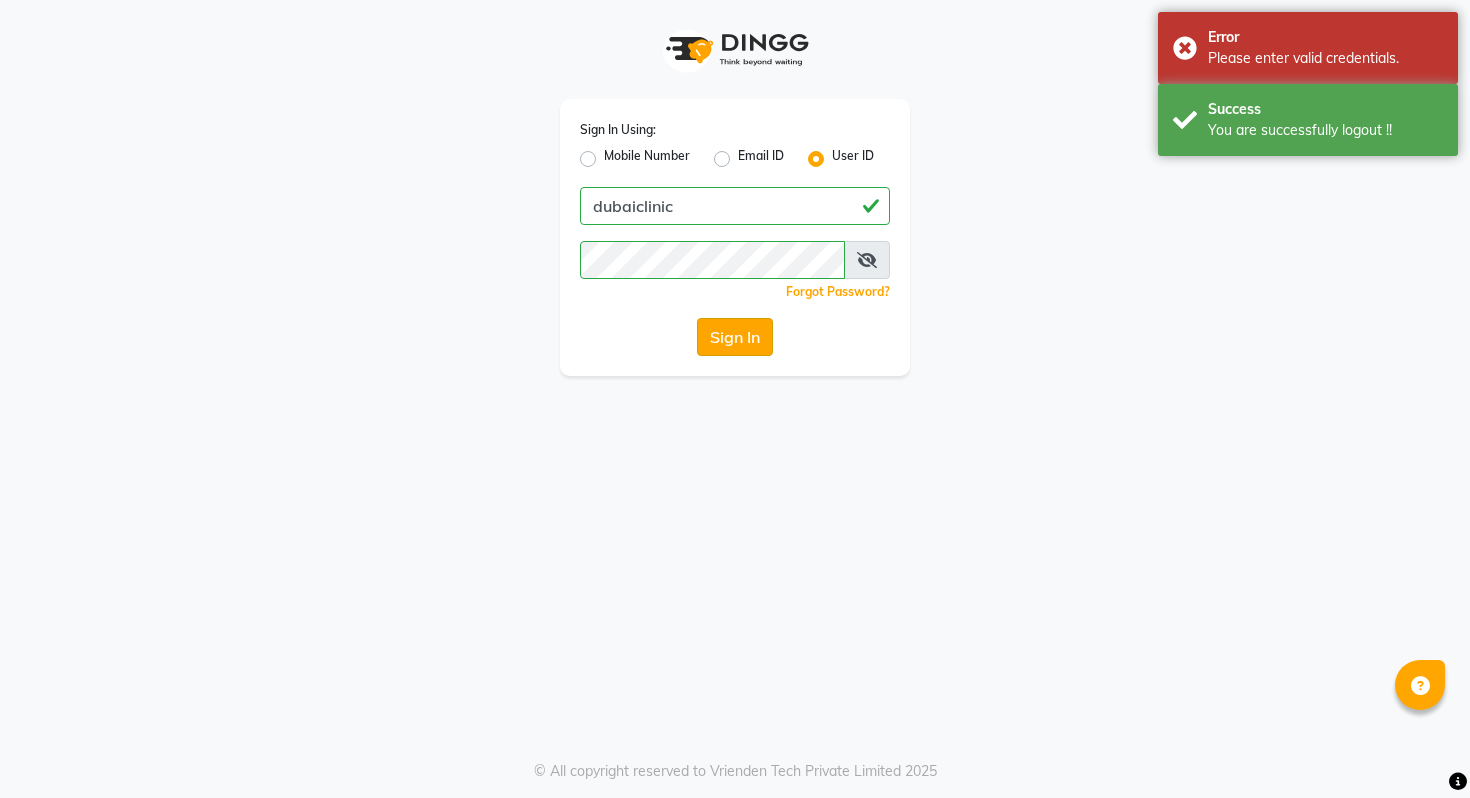 click on "Sign In" 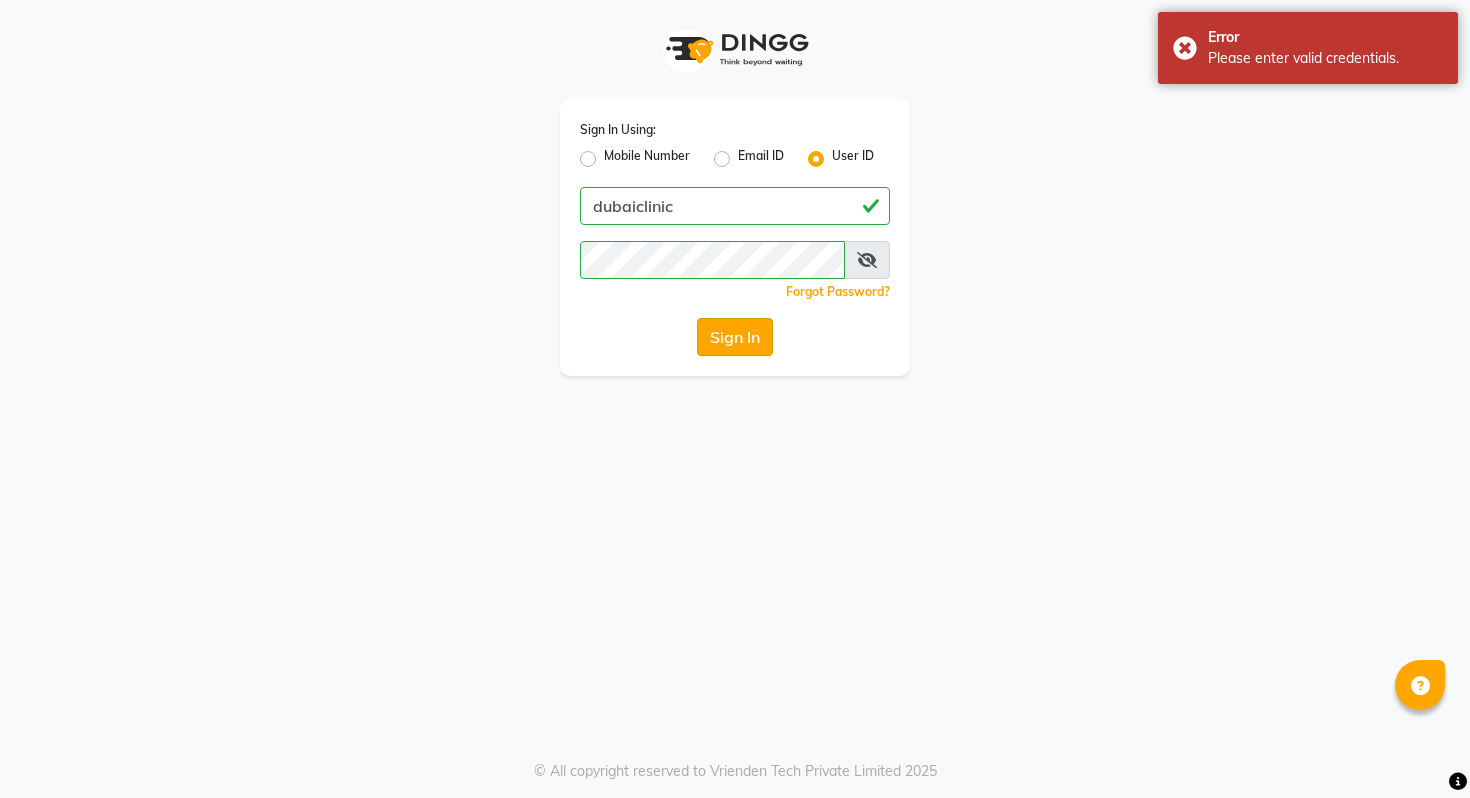 click on "Sign In" 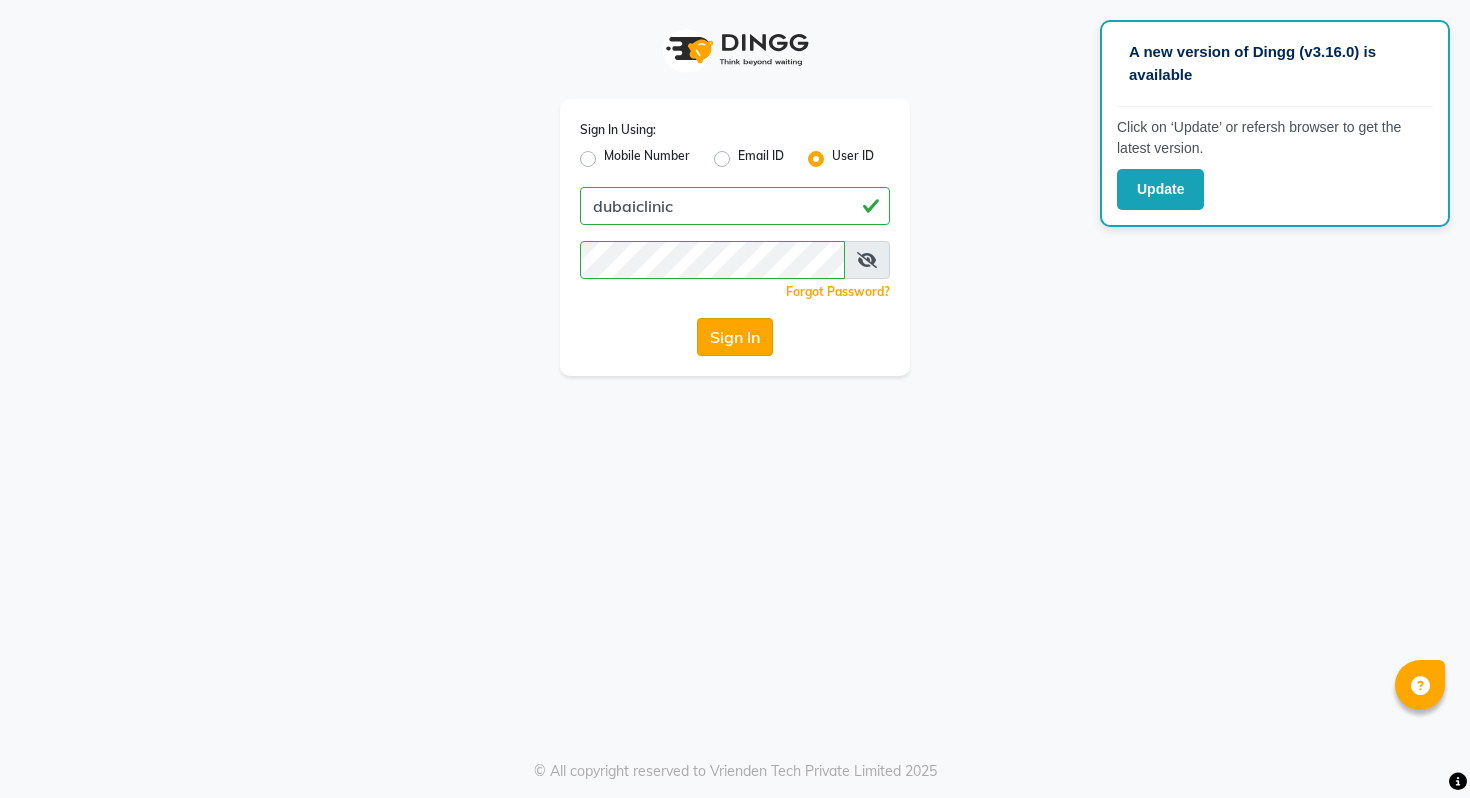 click on "Sign In" 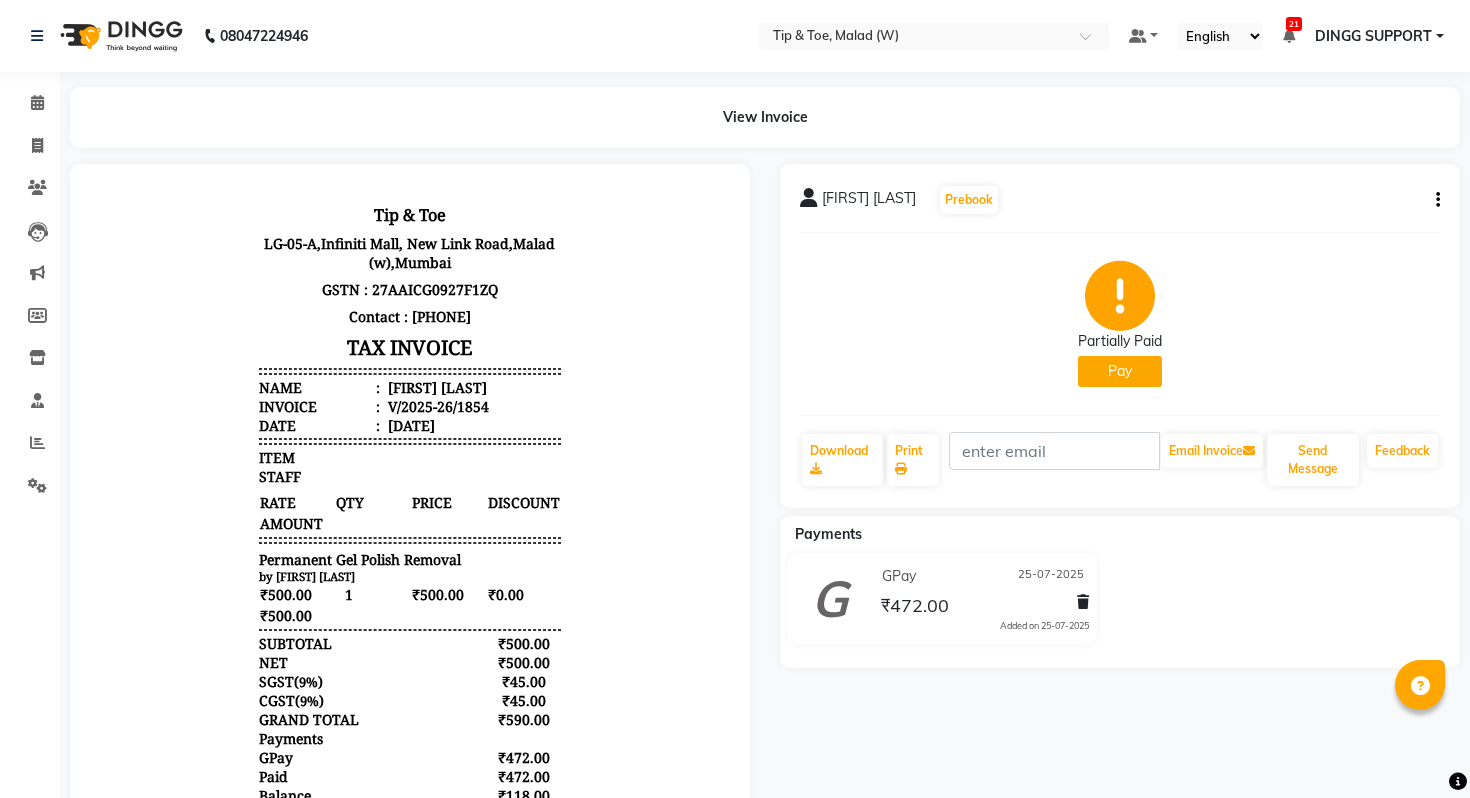 scroll, scrollTop: 82, scrollLeft: 0, axis: vertical 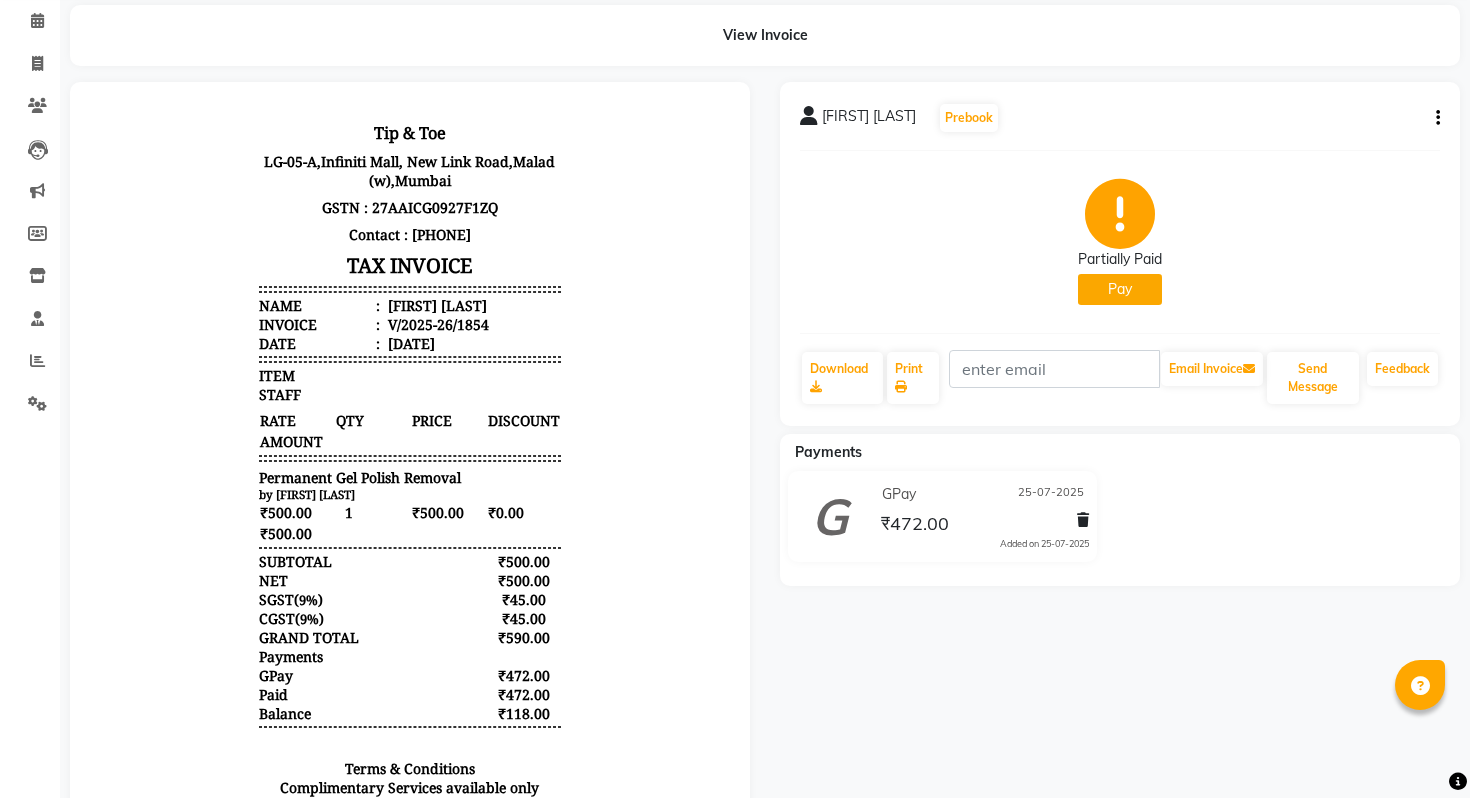 click 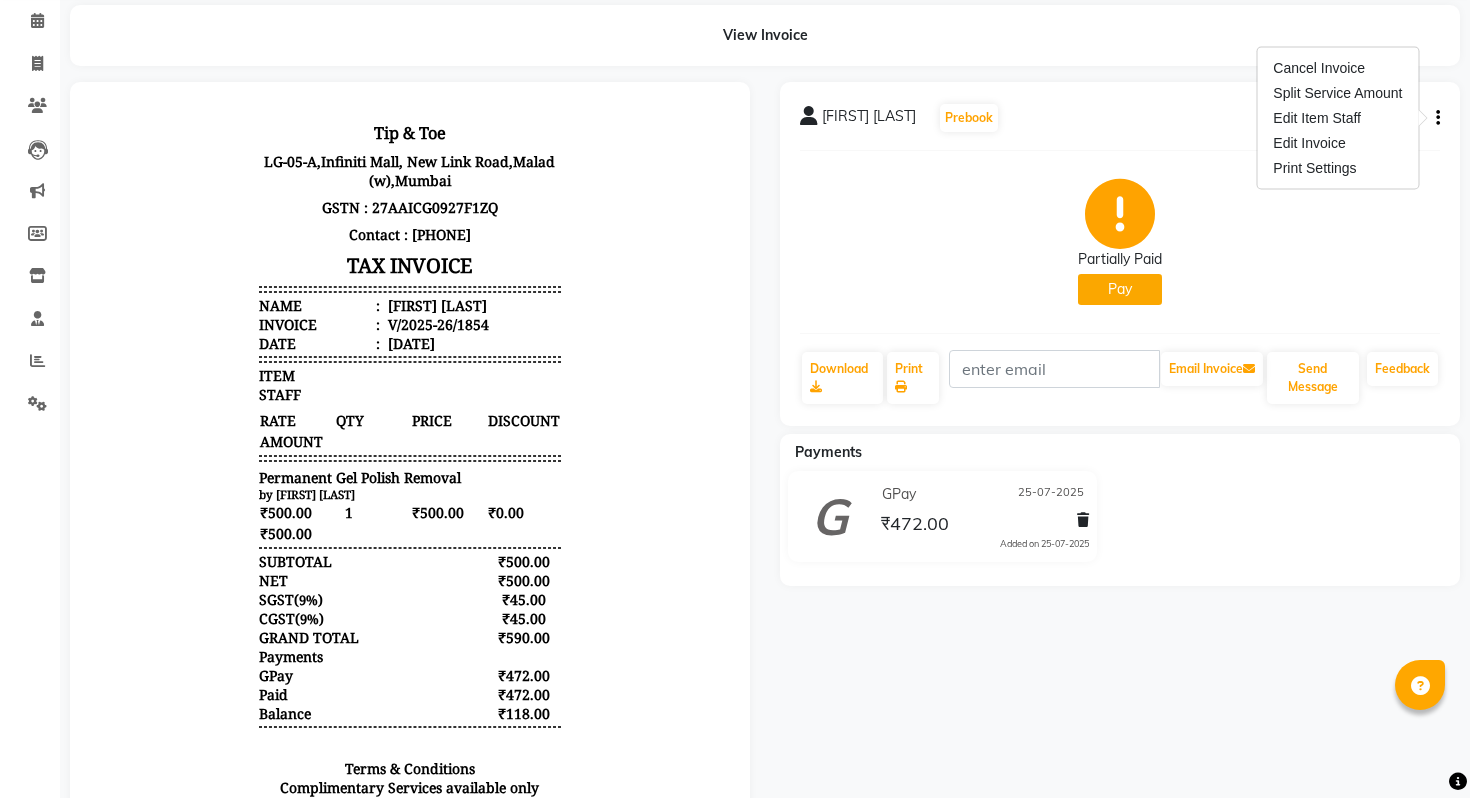 click on "₹472.00" 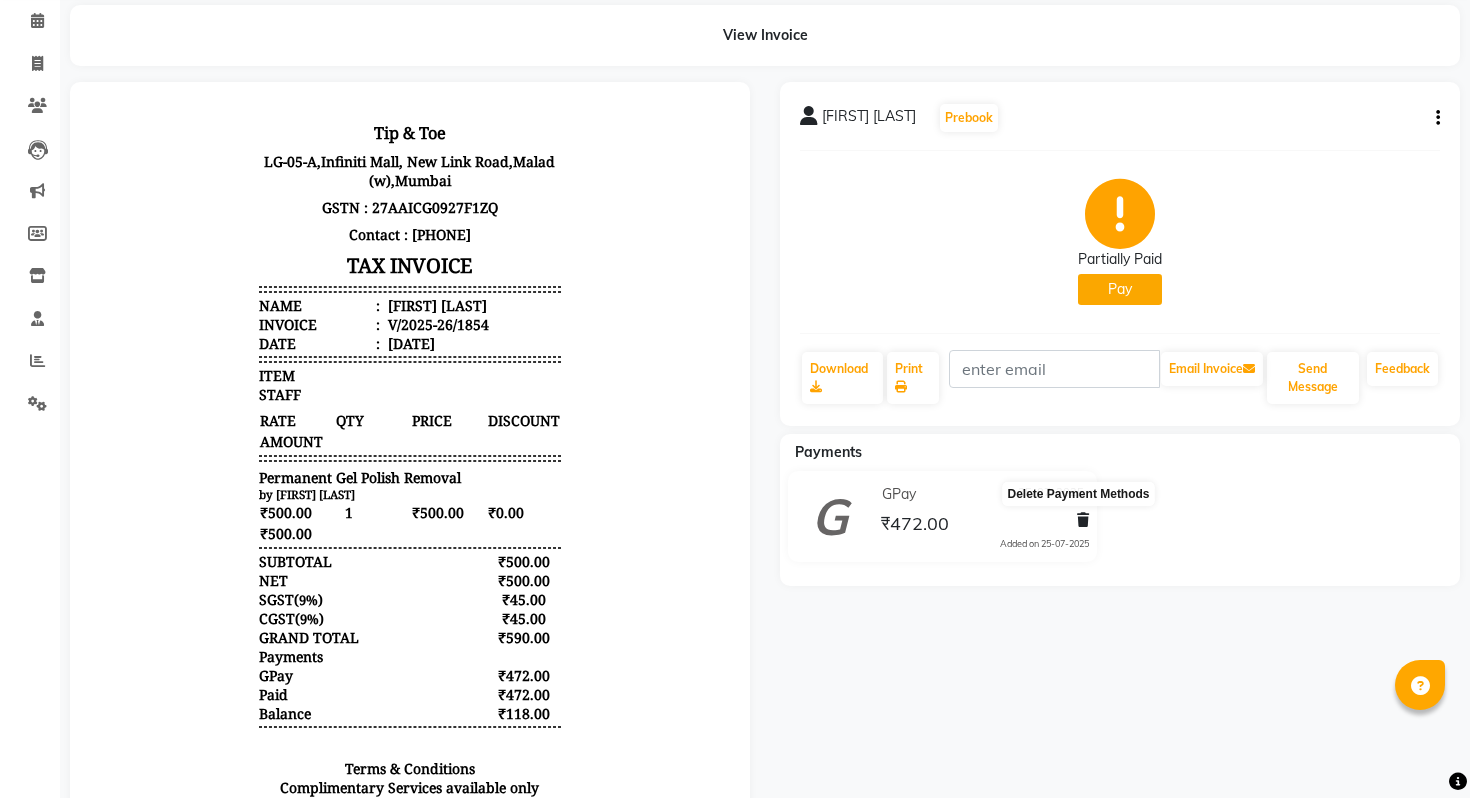 click 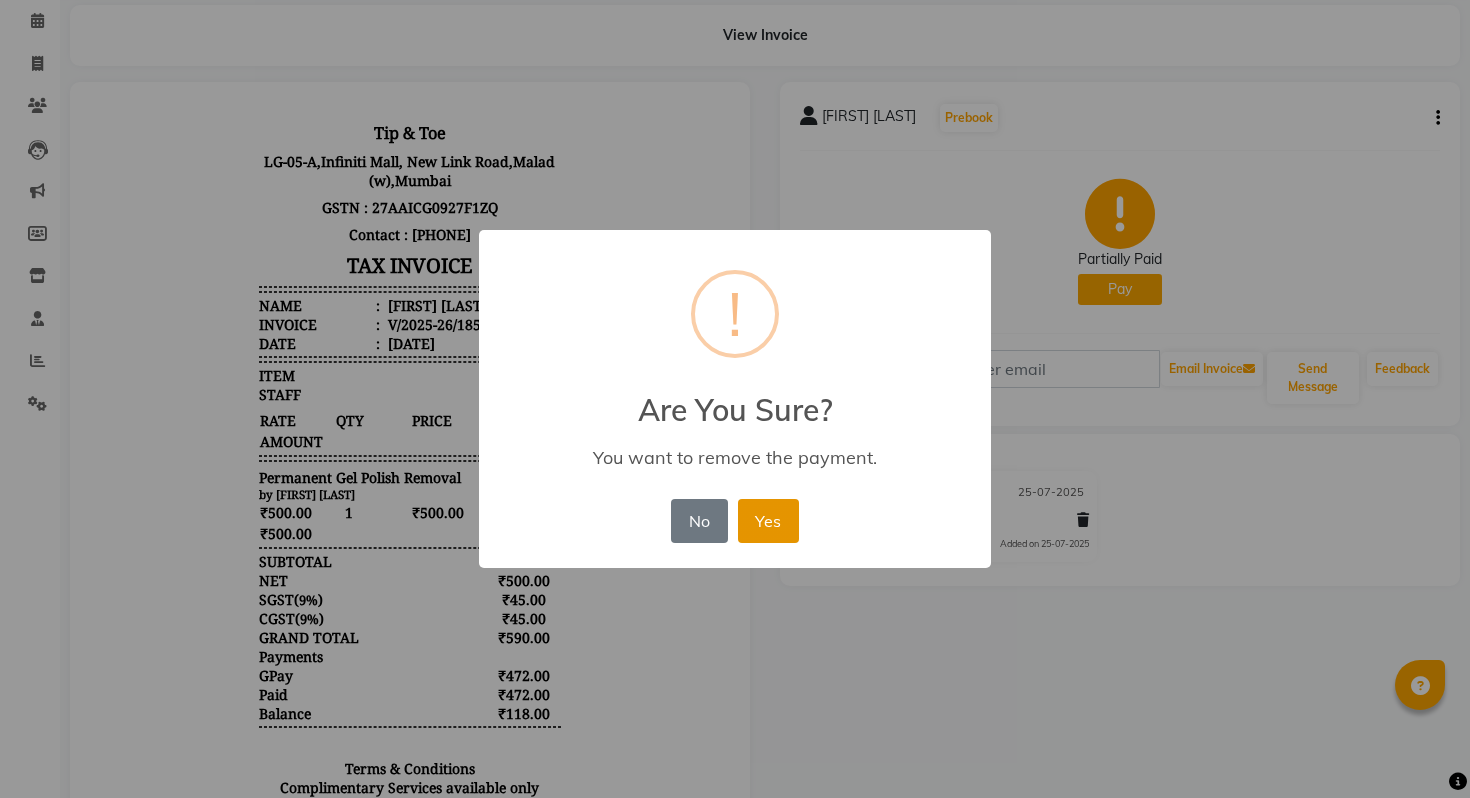 click on "Yes" at bounding box center (768, 521) 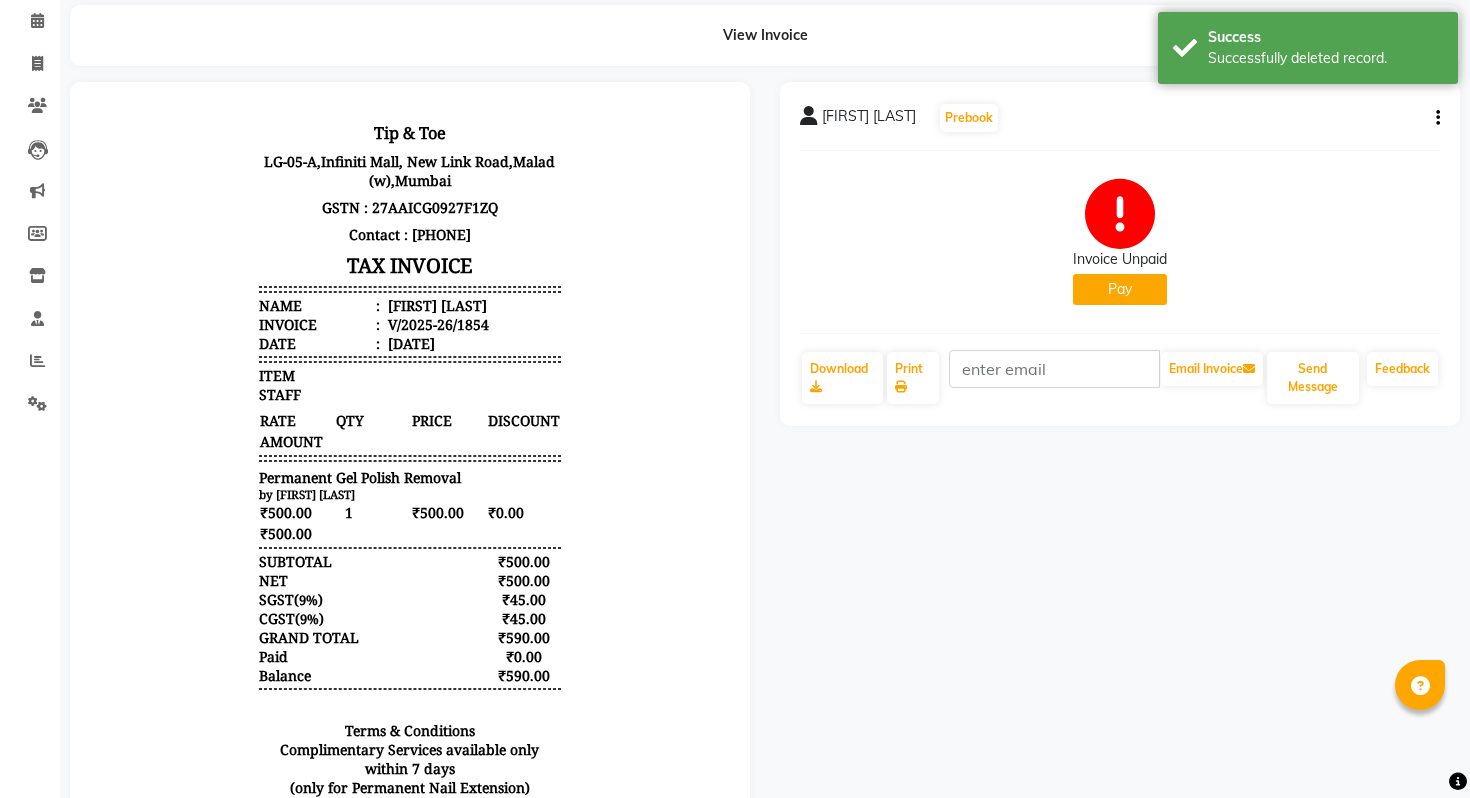 click on "Pay" 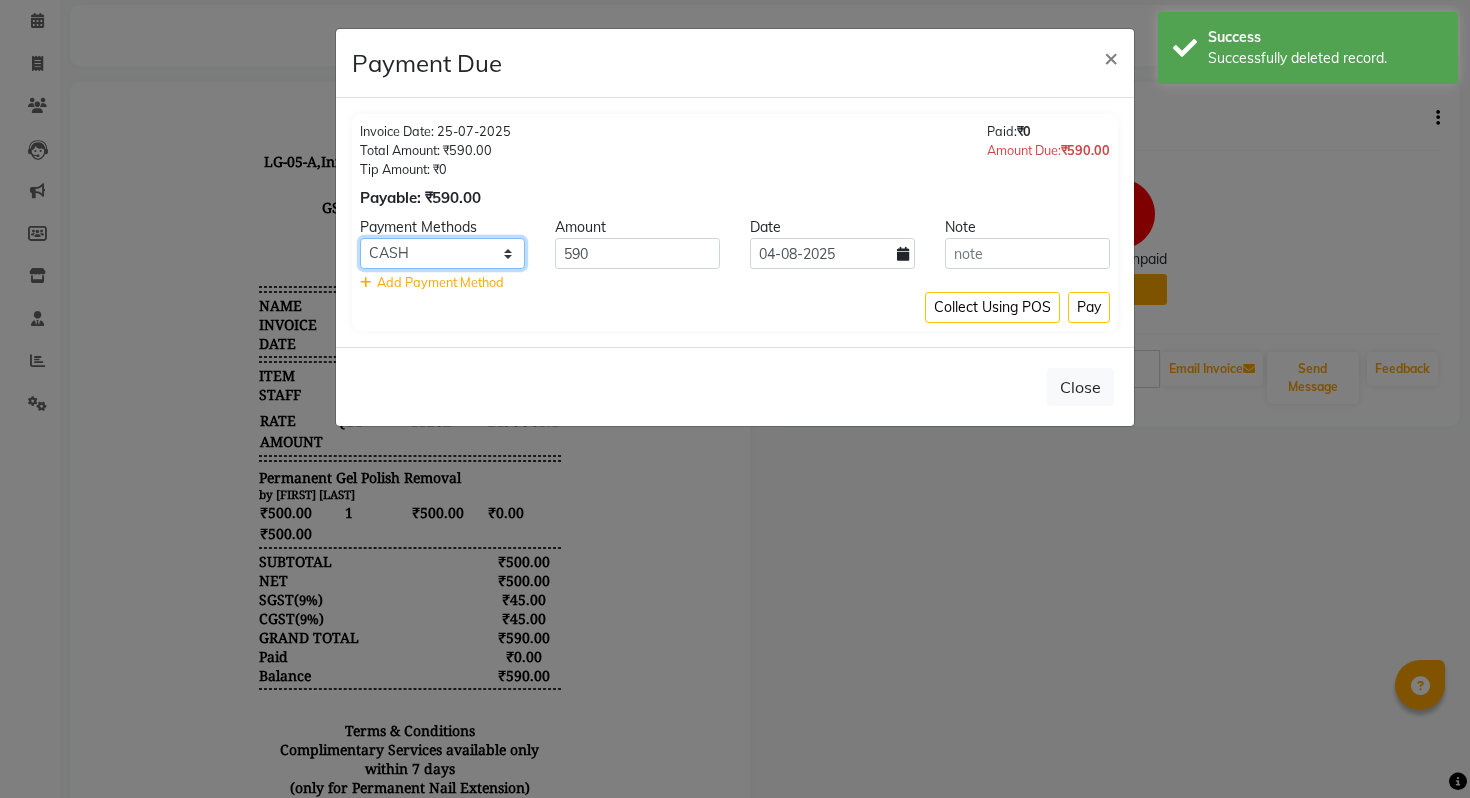 click on "GPay CARD CASH LUZO" 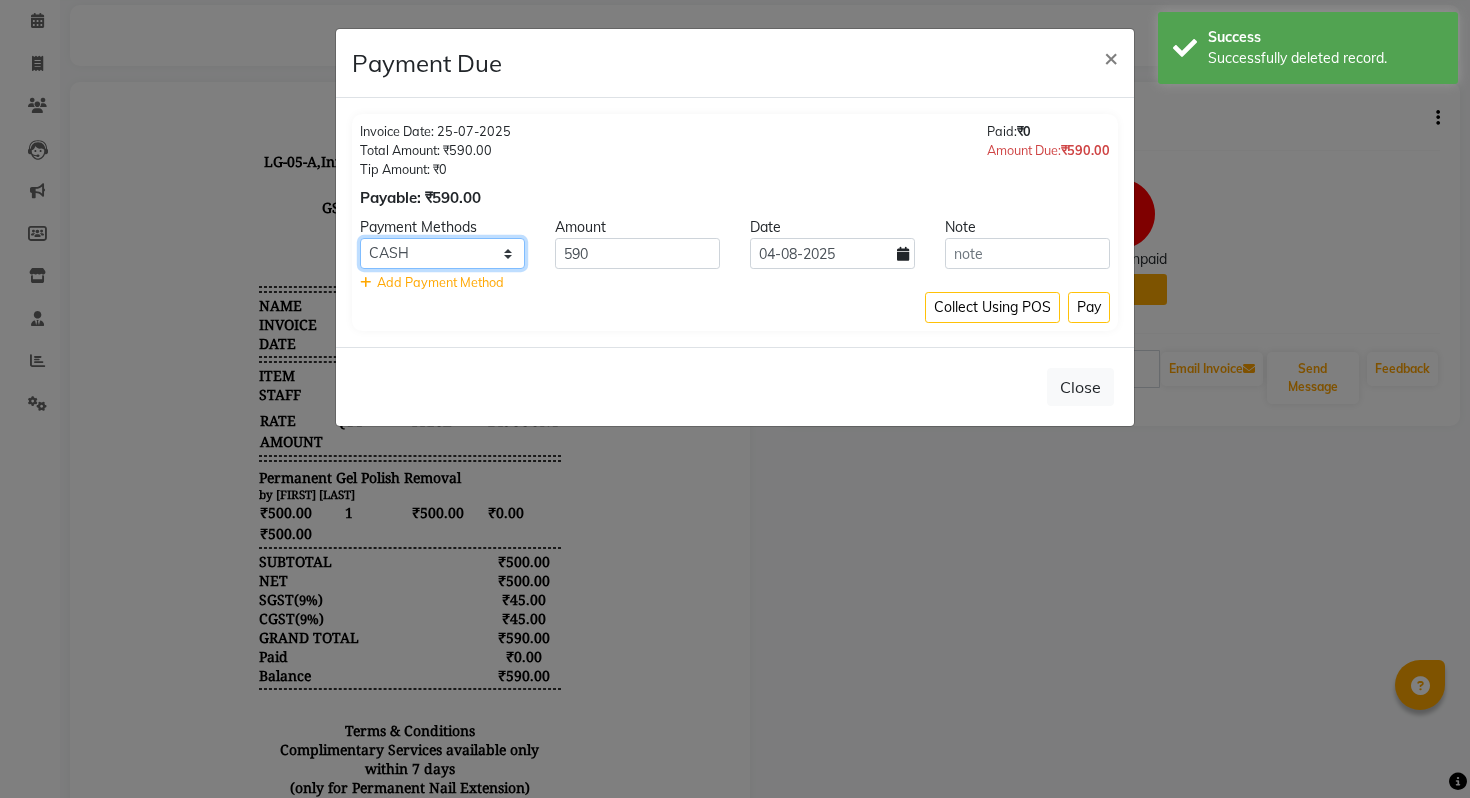 select on "5" 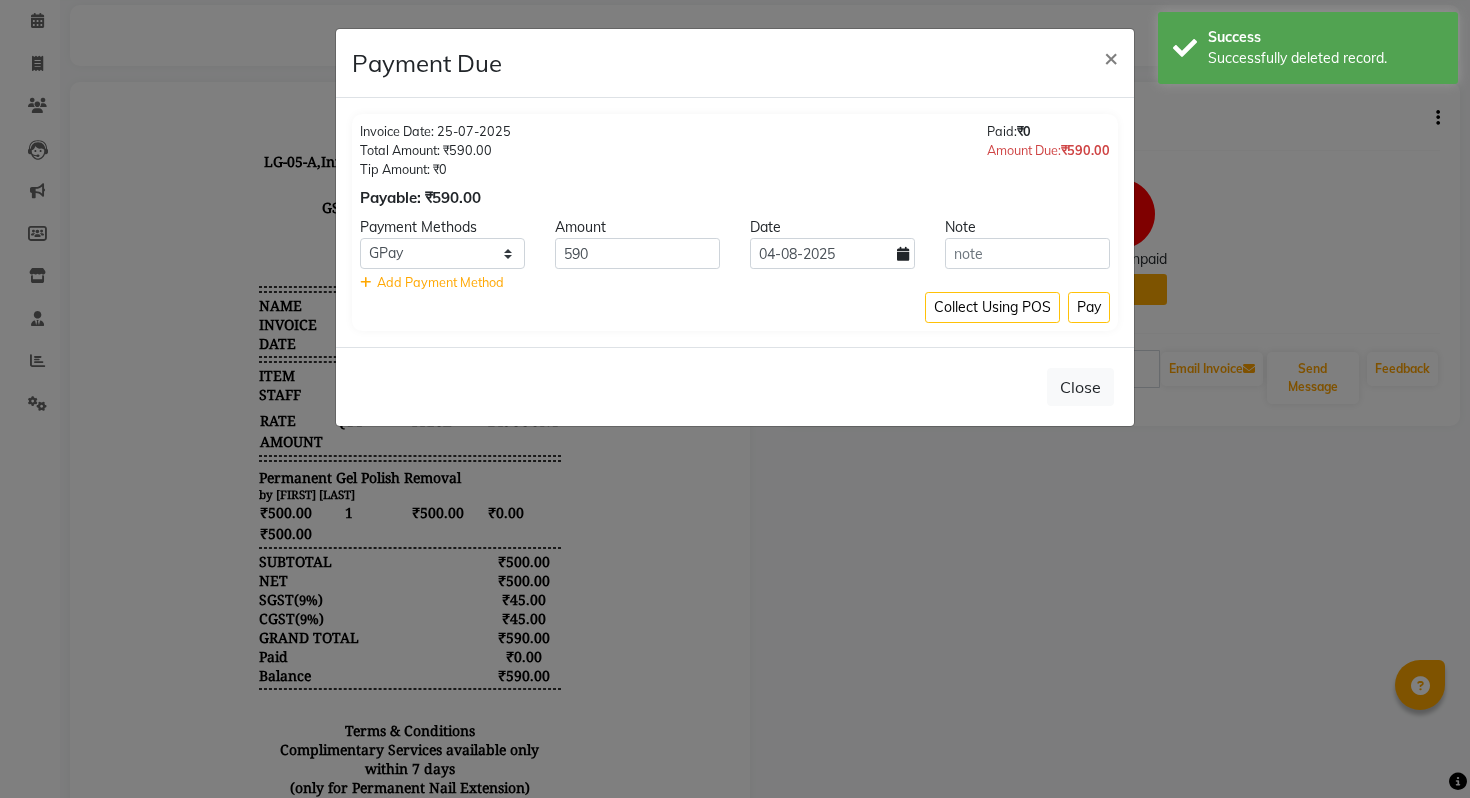 click on "04-08-2025" 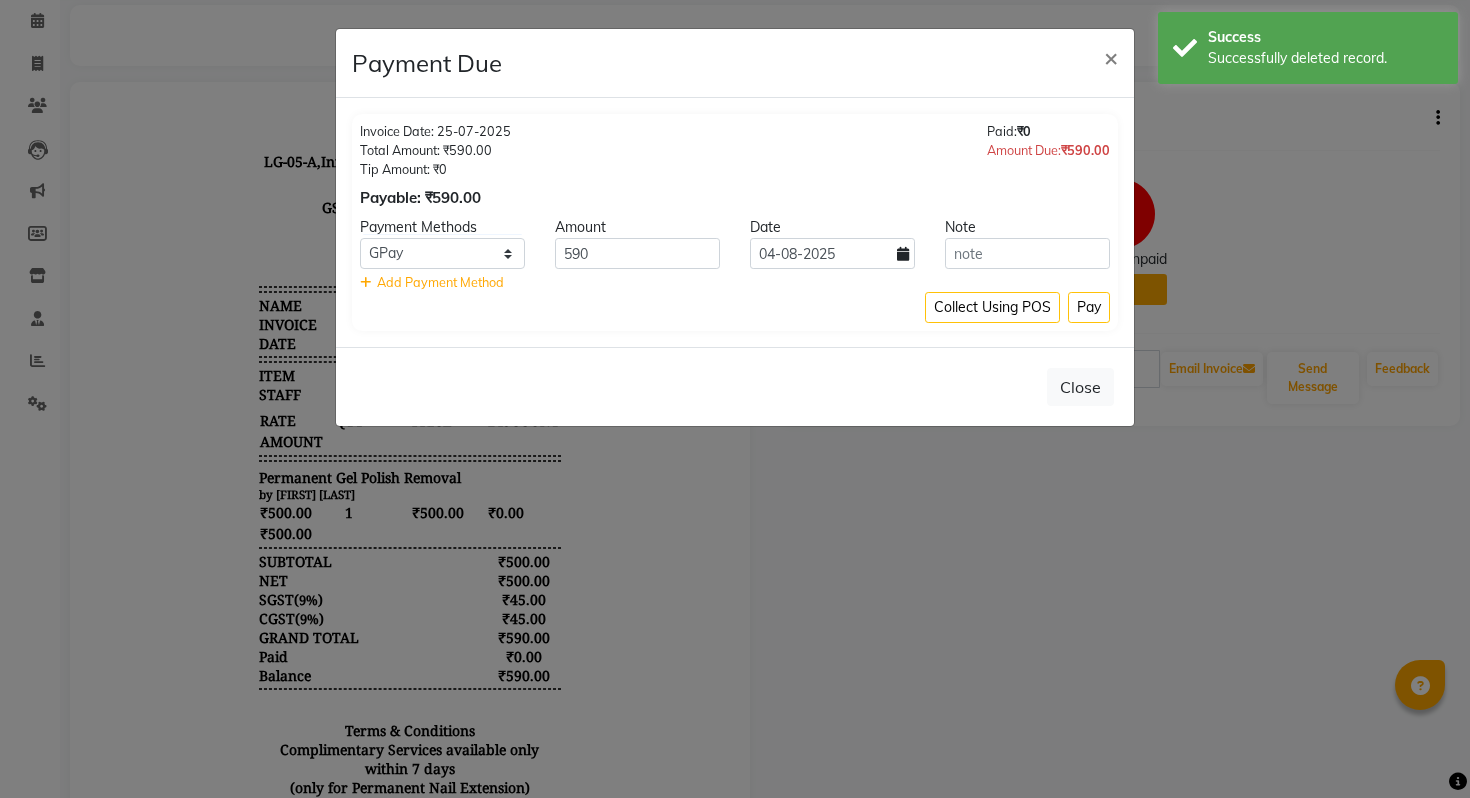 click 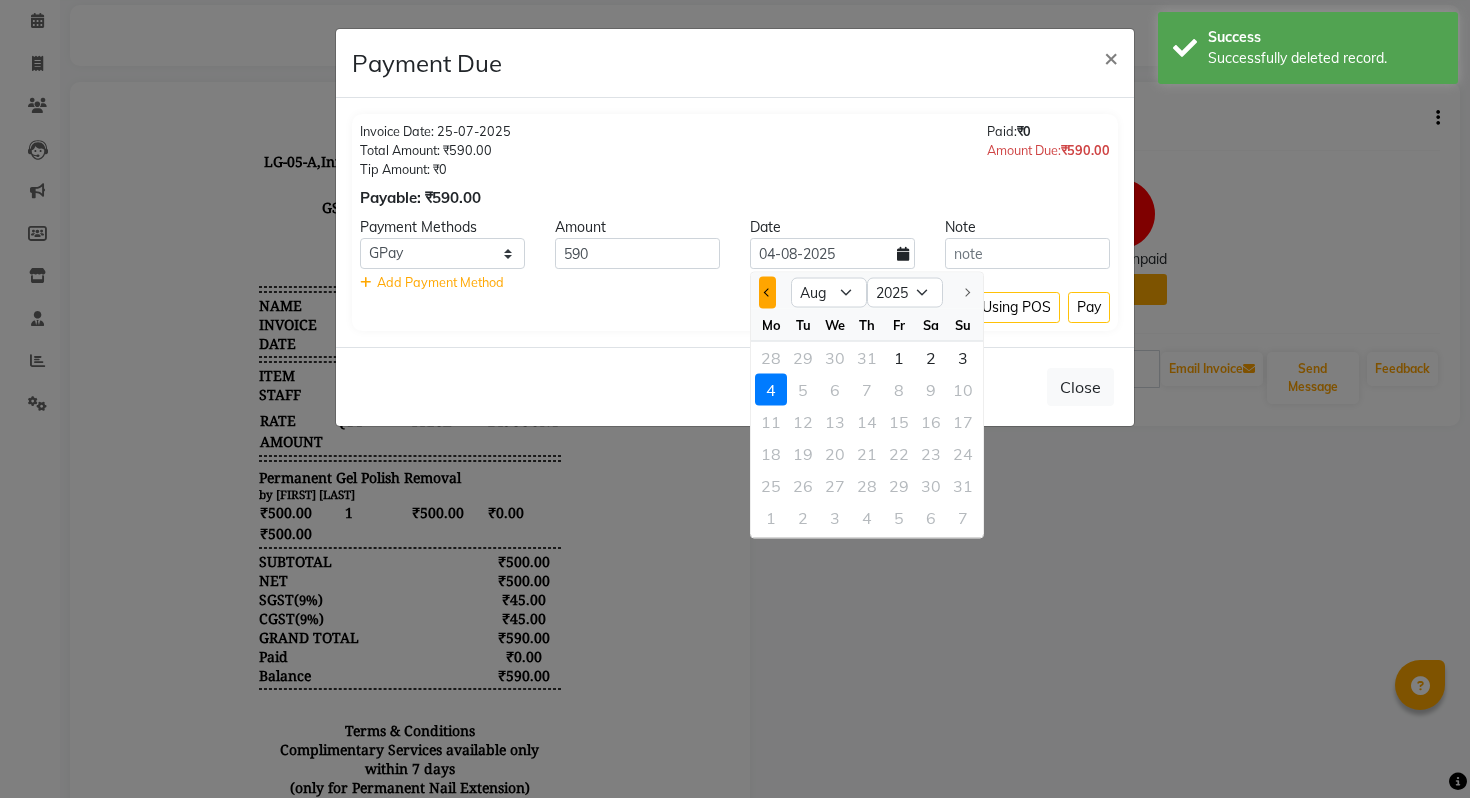click 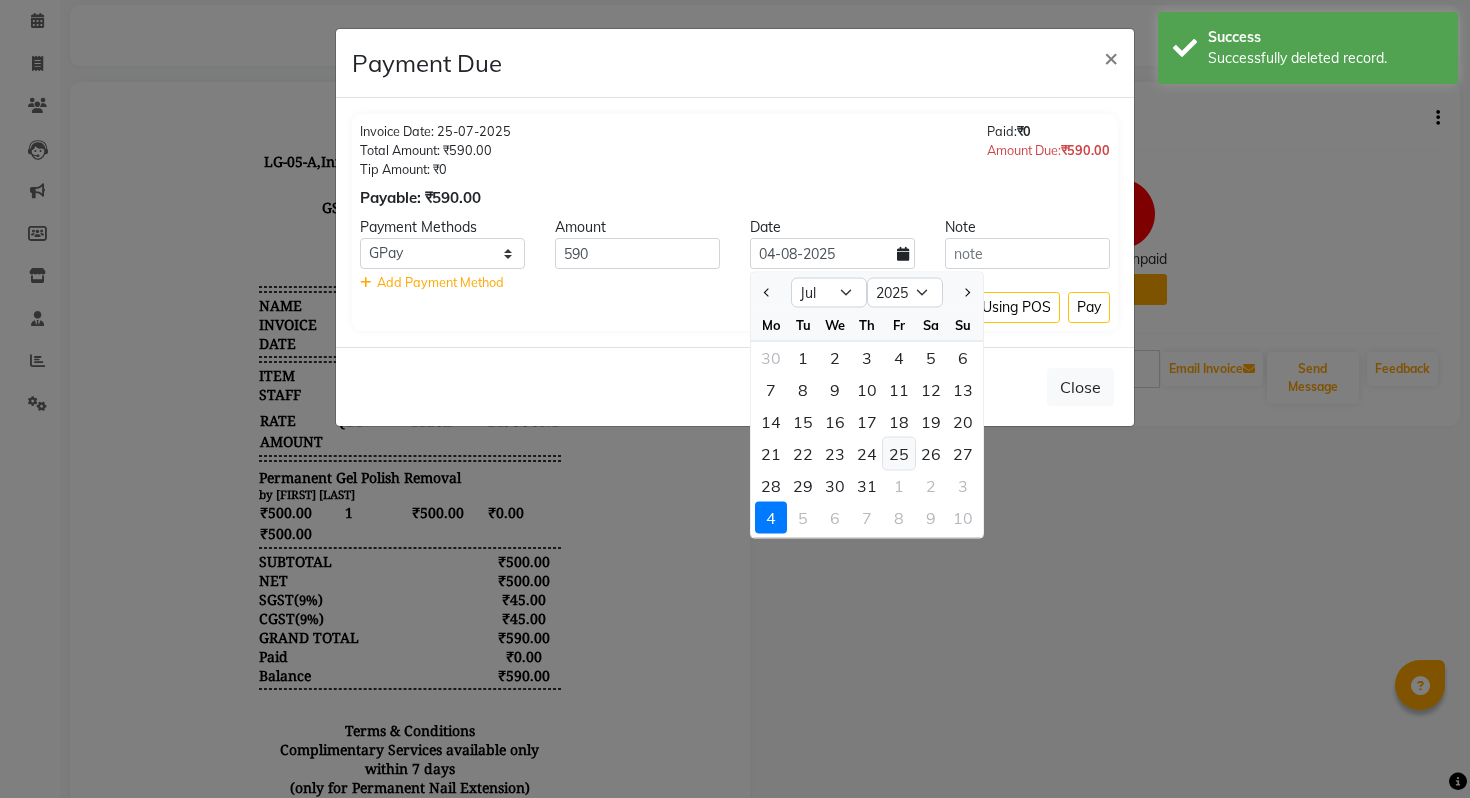 click on "25" 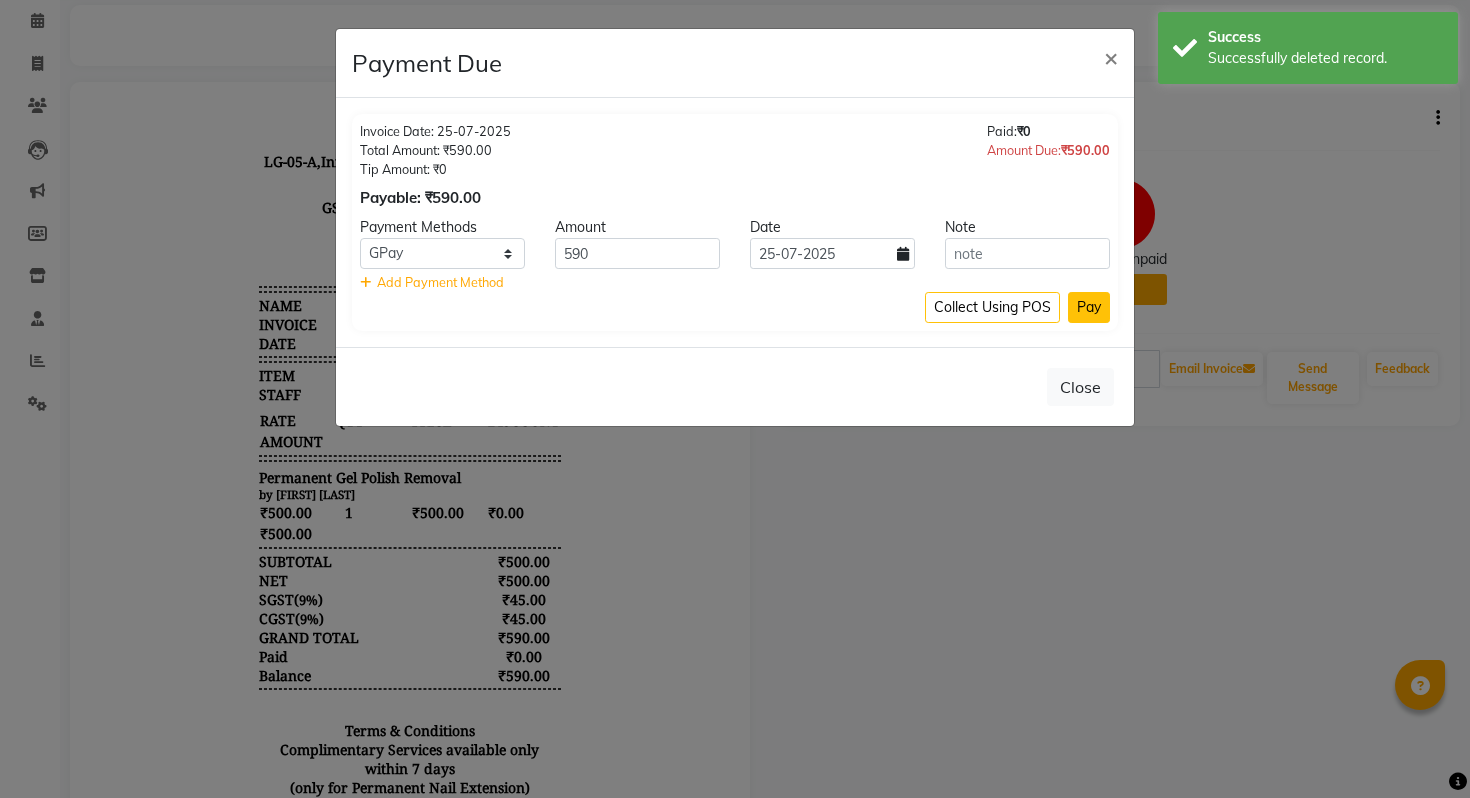 click on "Pay" 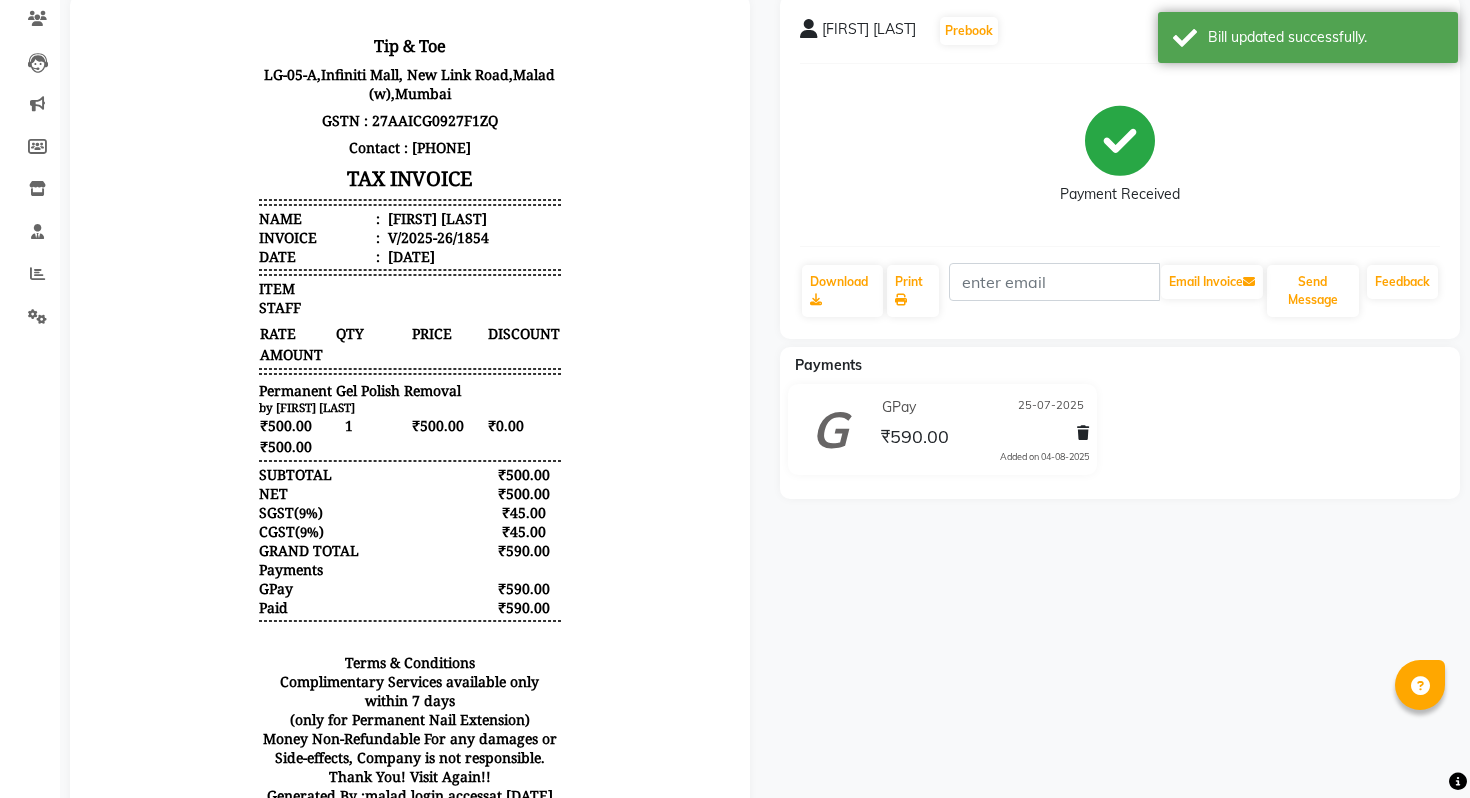 scroll, scrollTop: 175, scrollLeft: 0, axis: vertical 